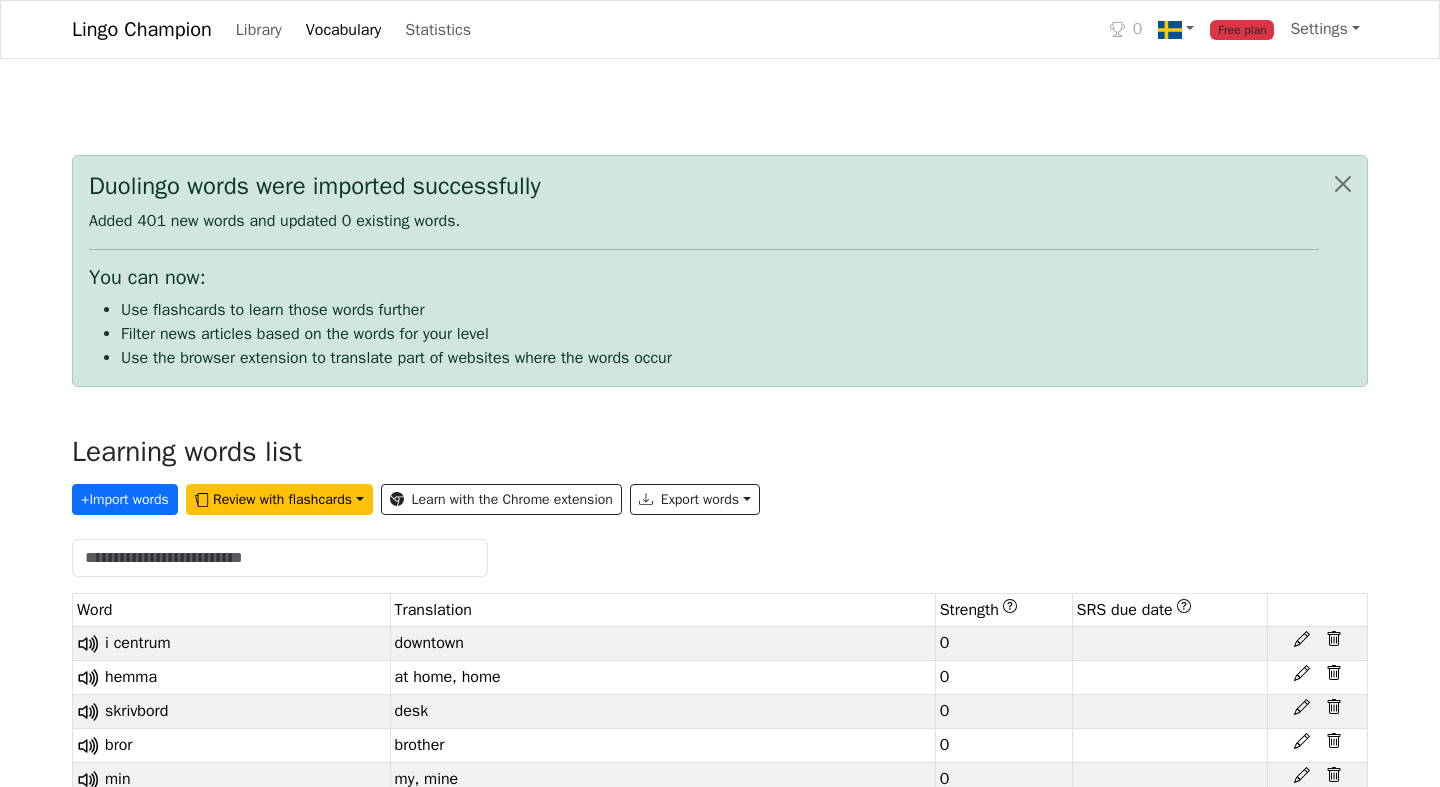 scroll, scrollTop: 0, scrollLeft: 0, axis: both 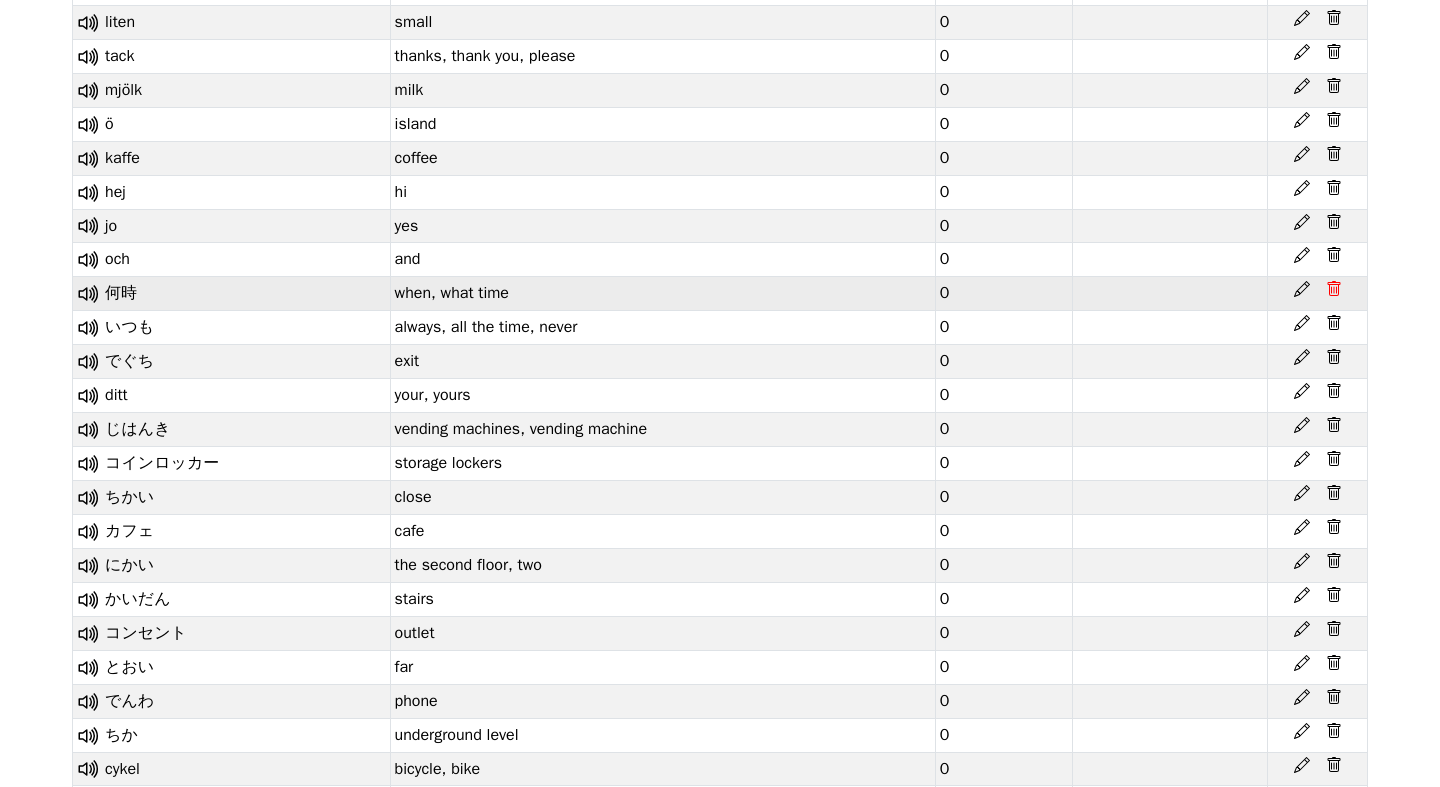 click 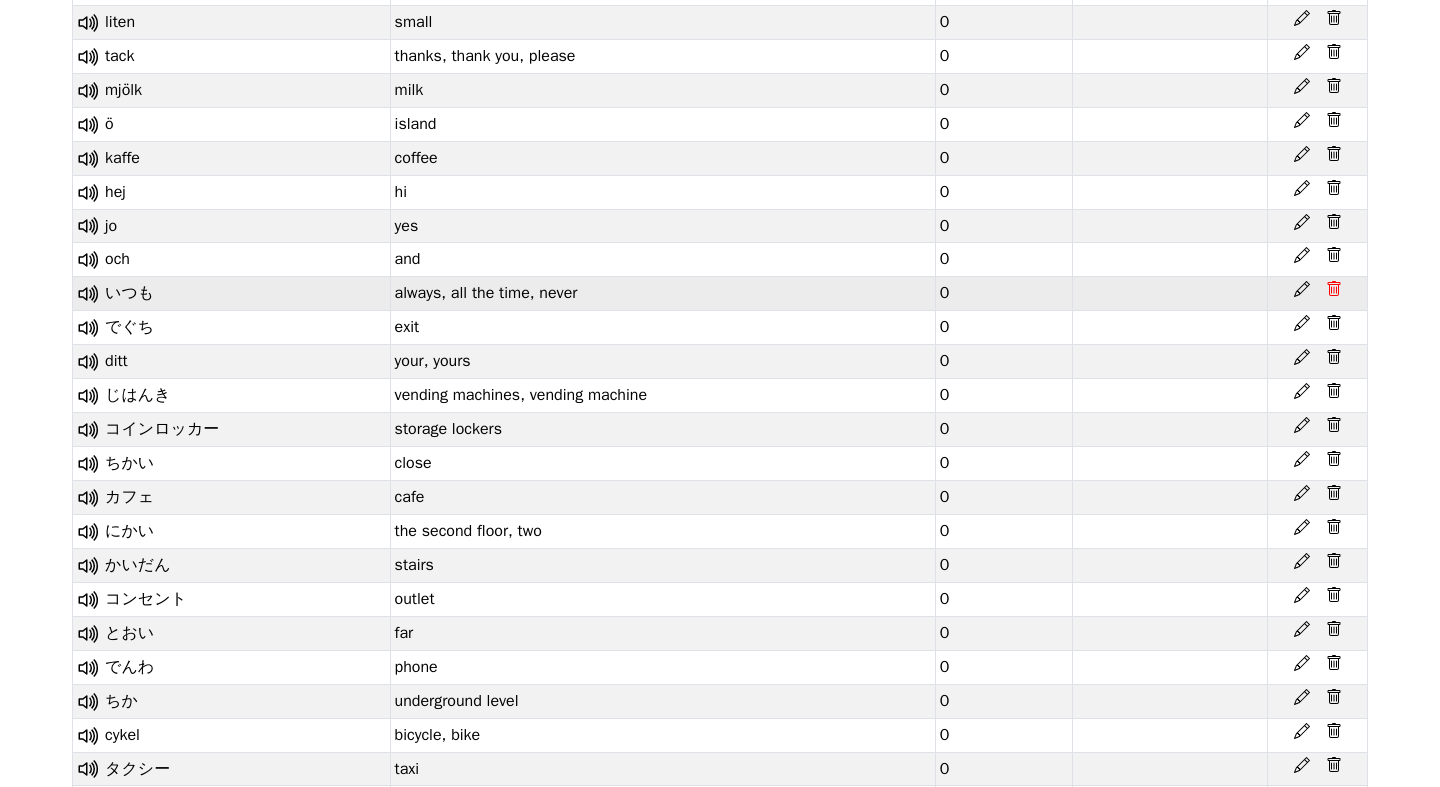 click 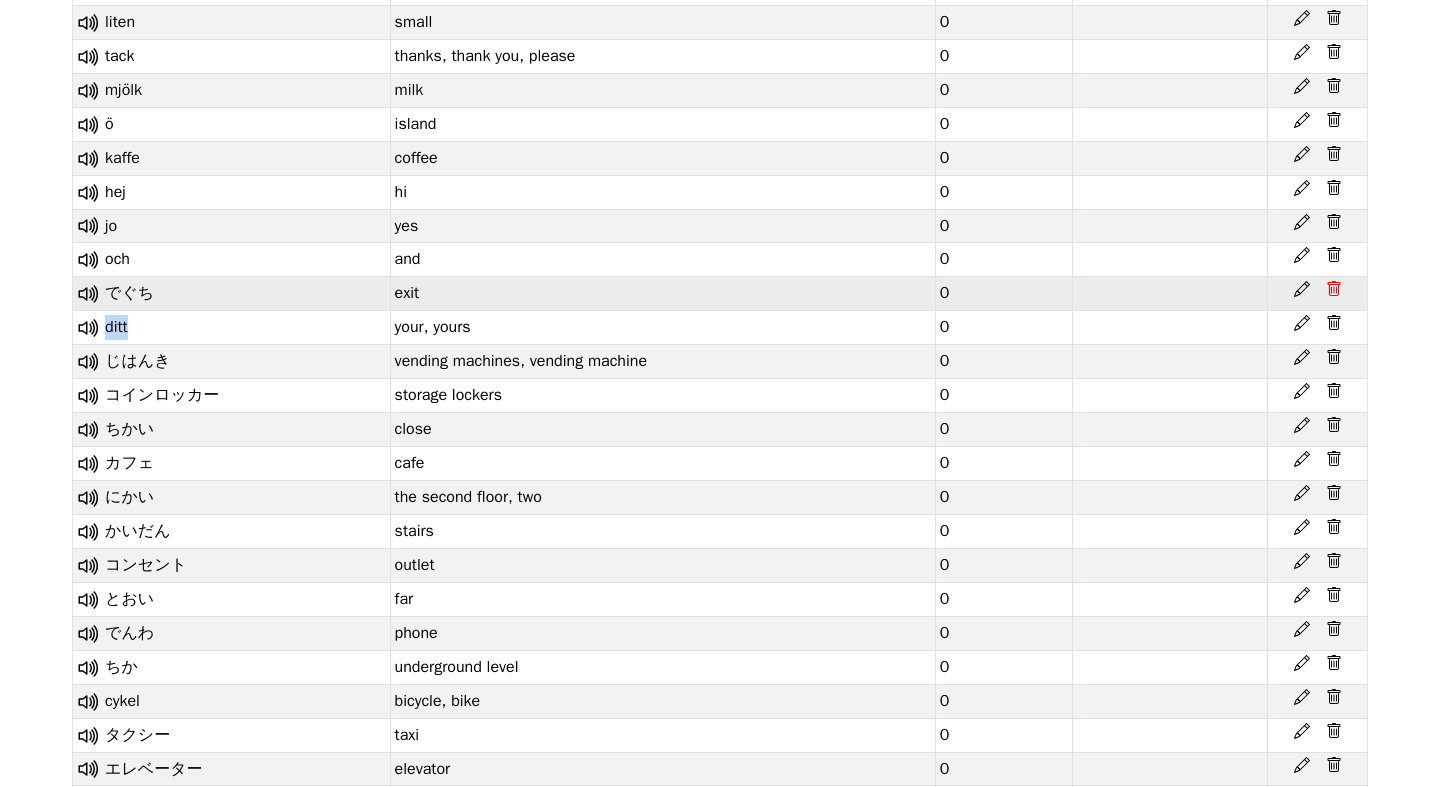 click 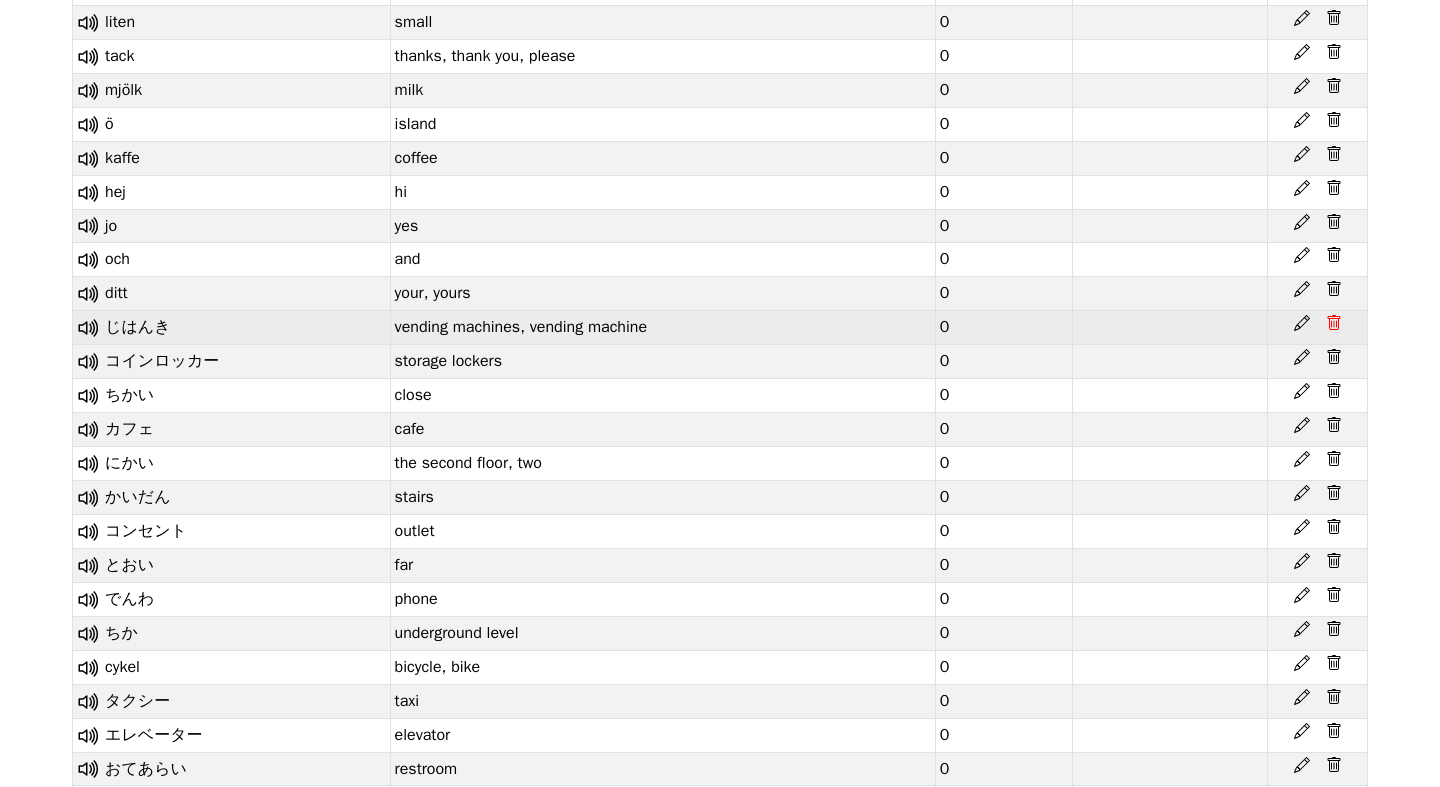 click 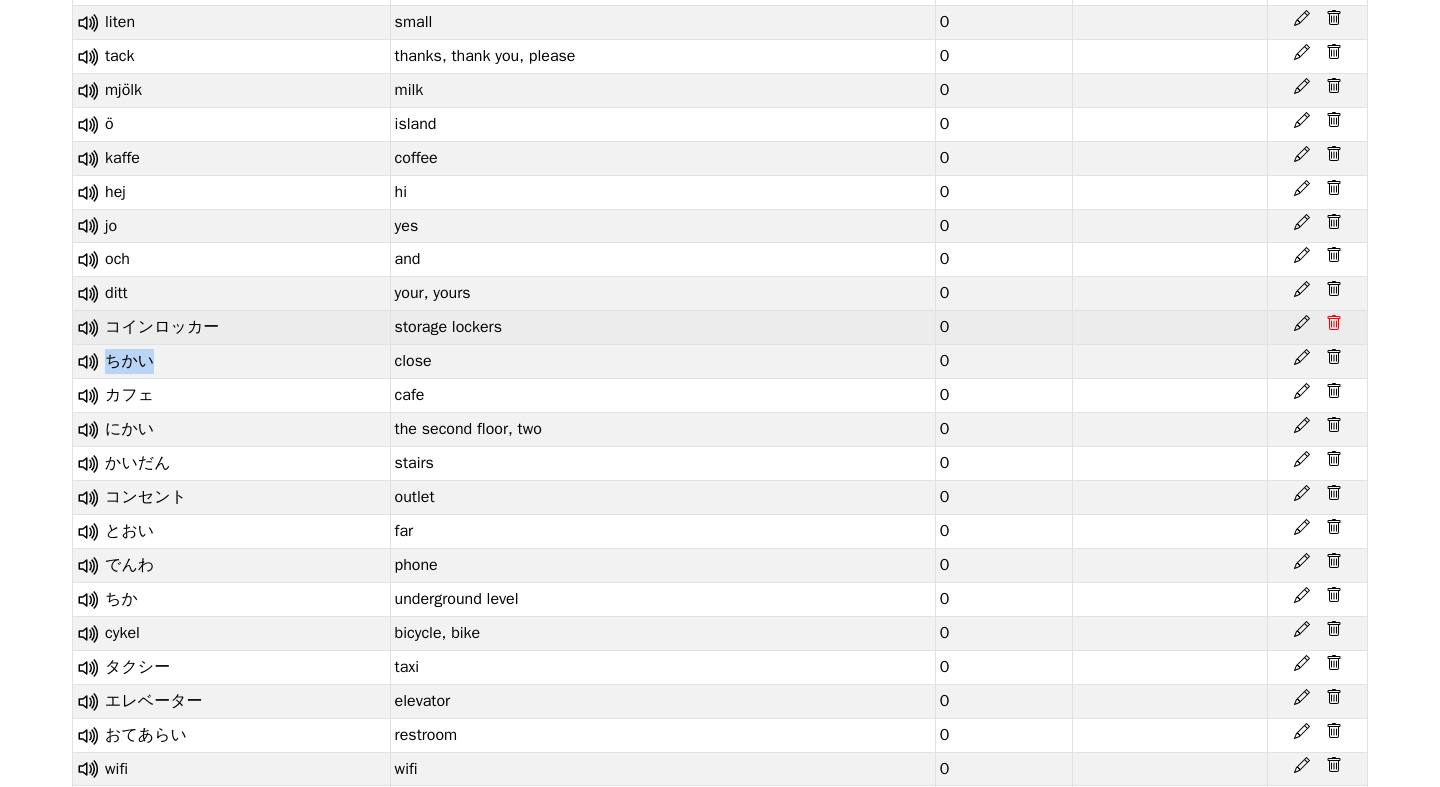 click 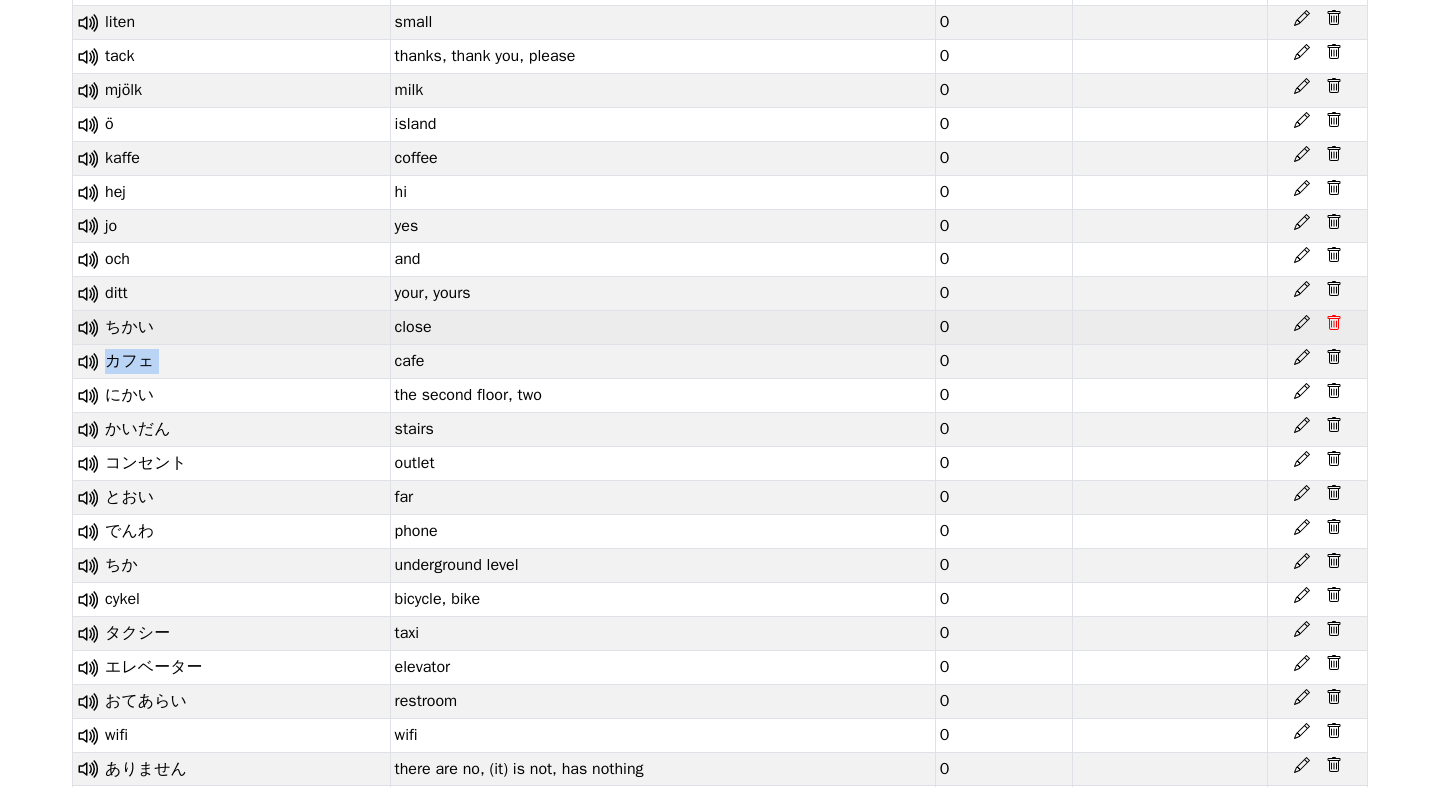 click 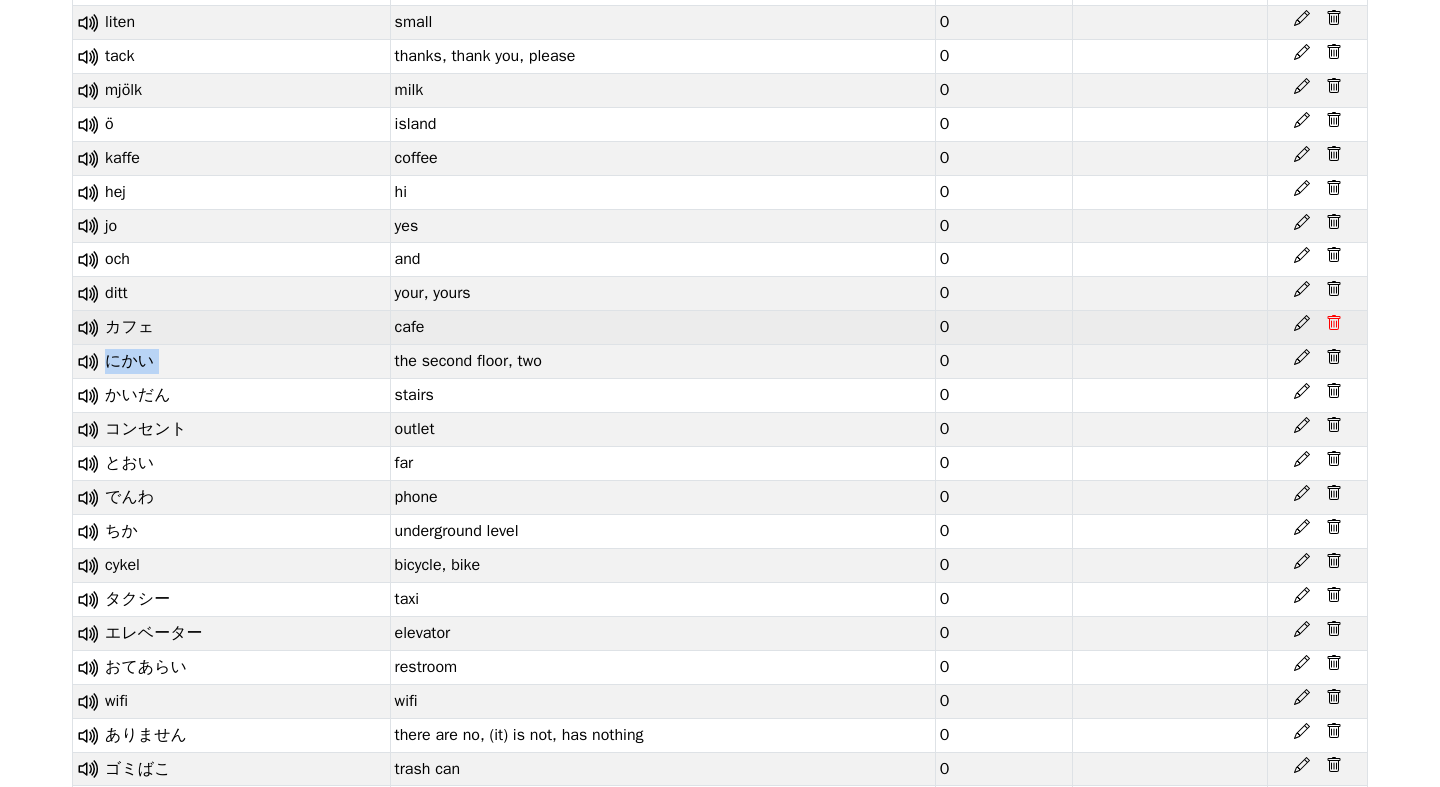 click 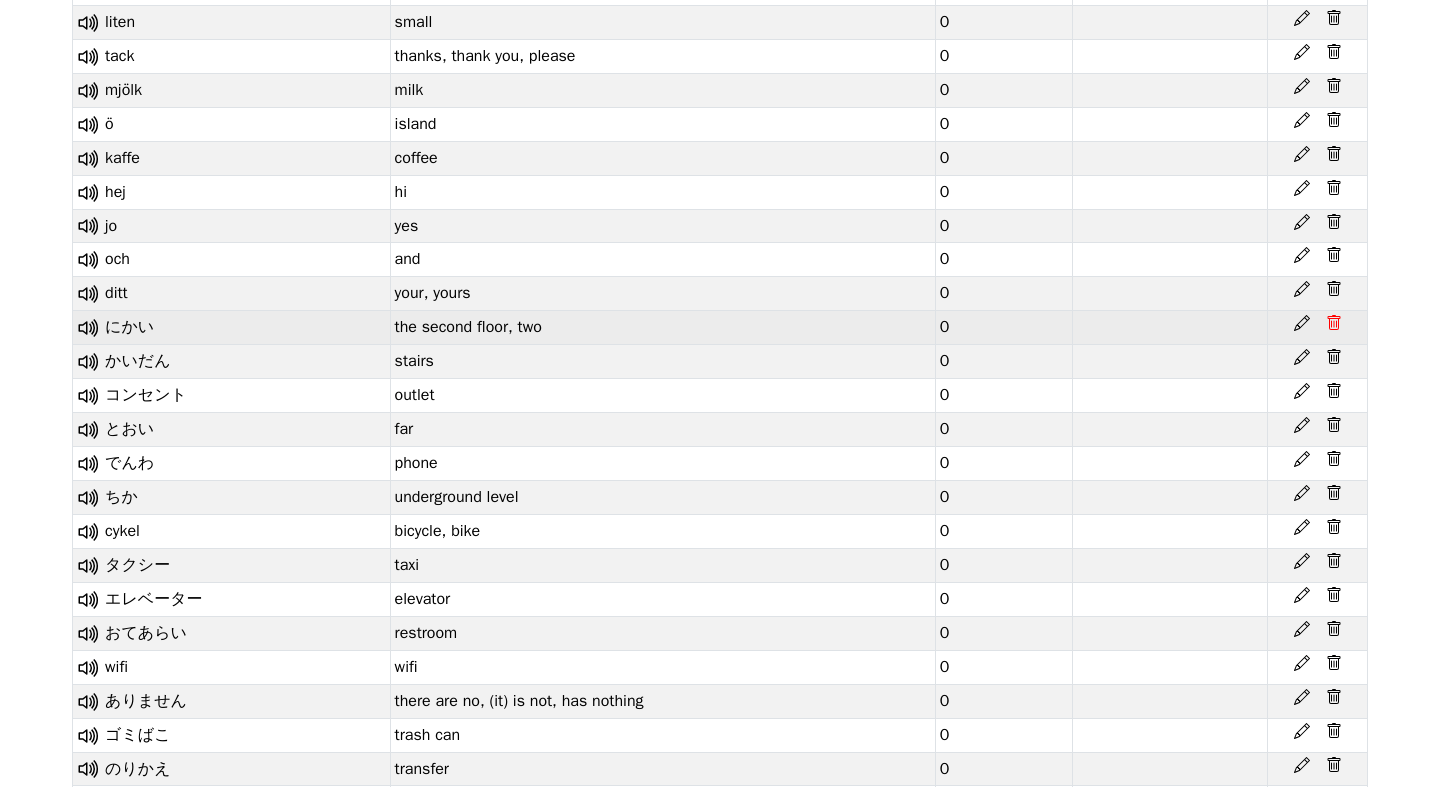 click 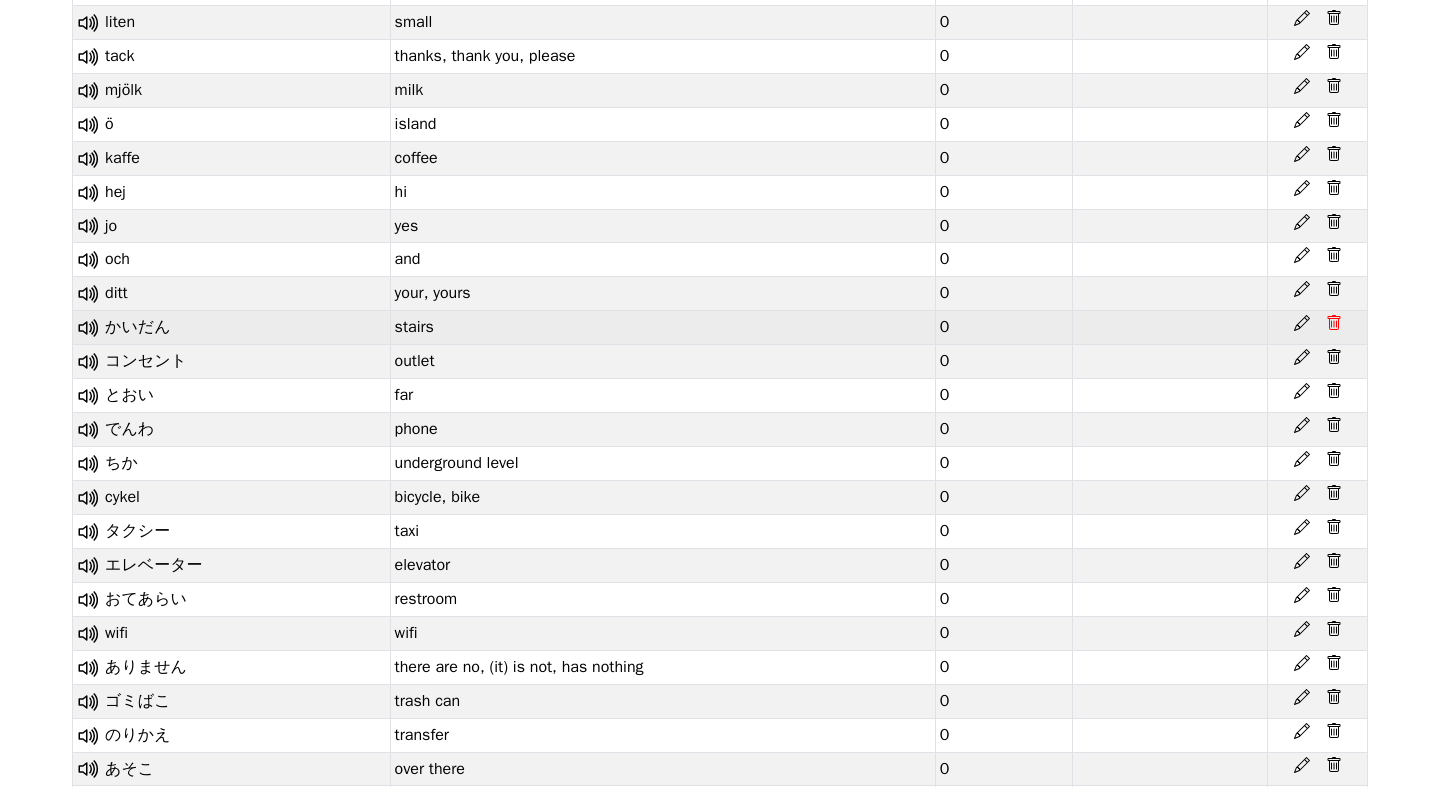 click 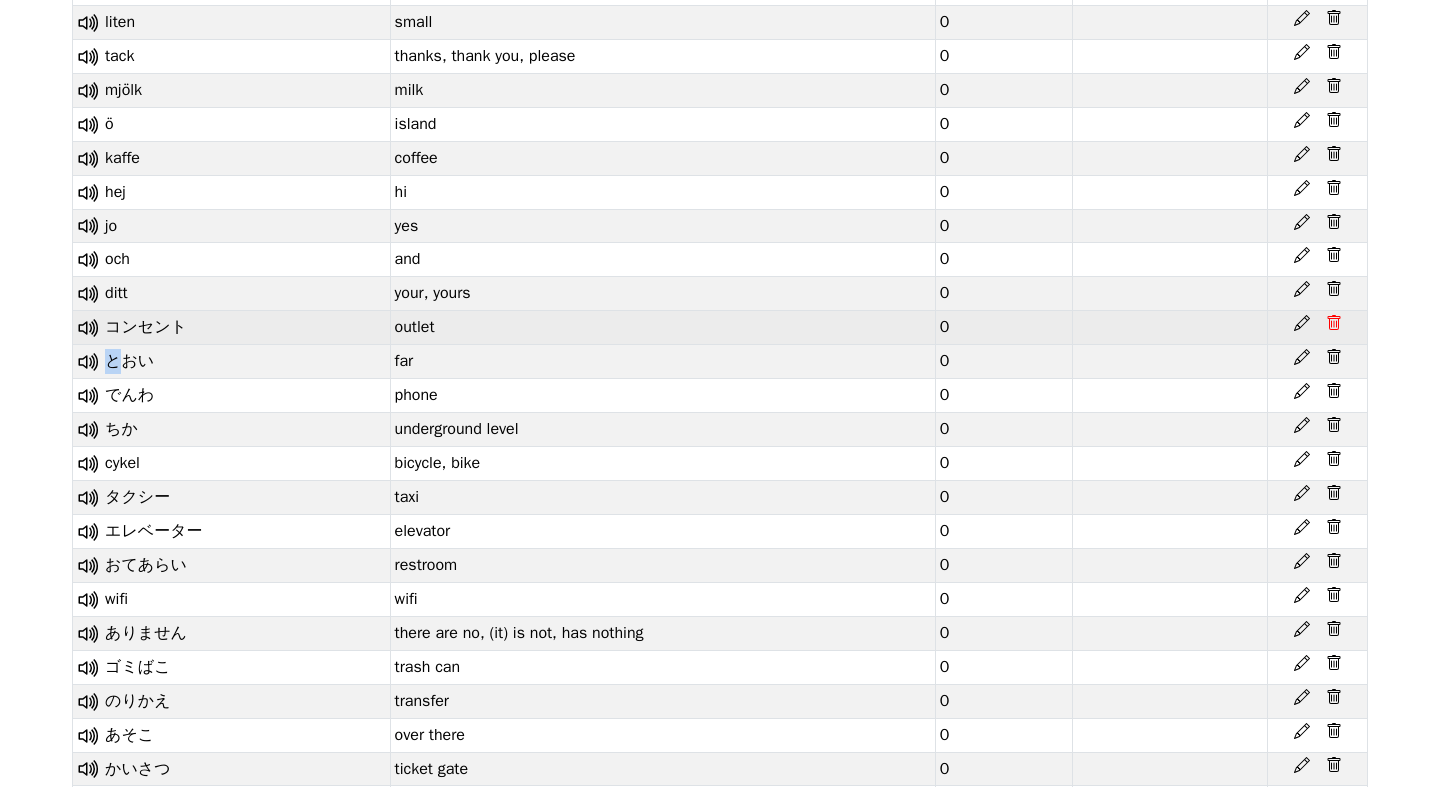 click 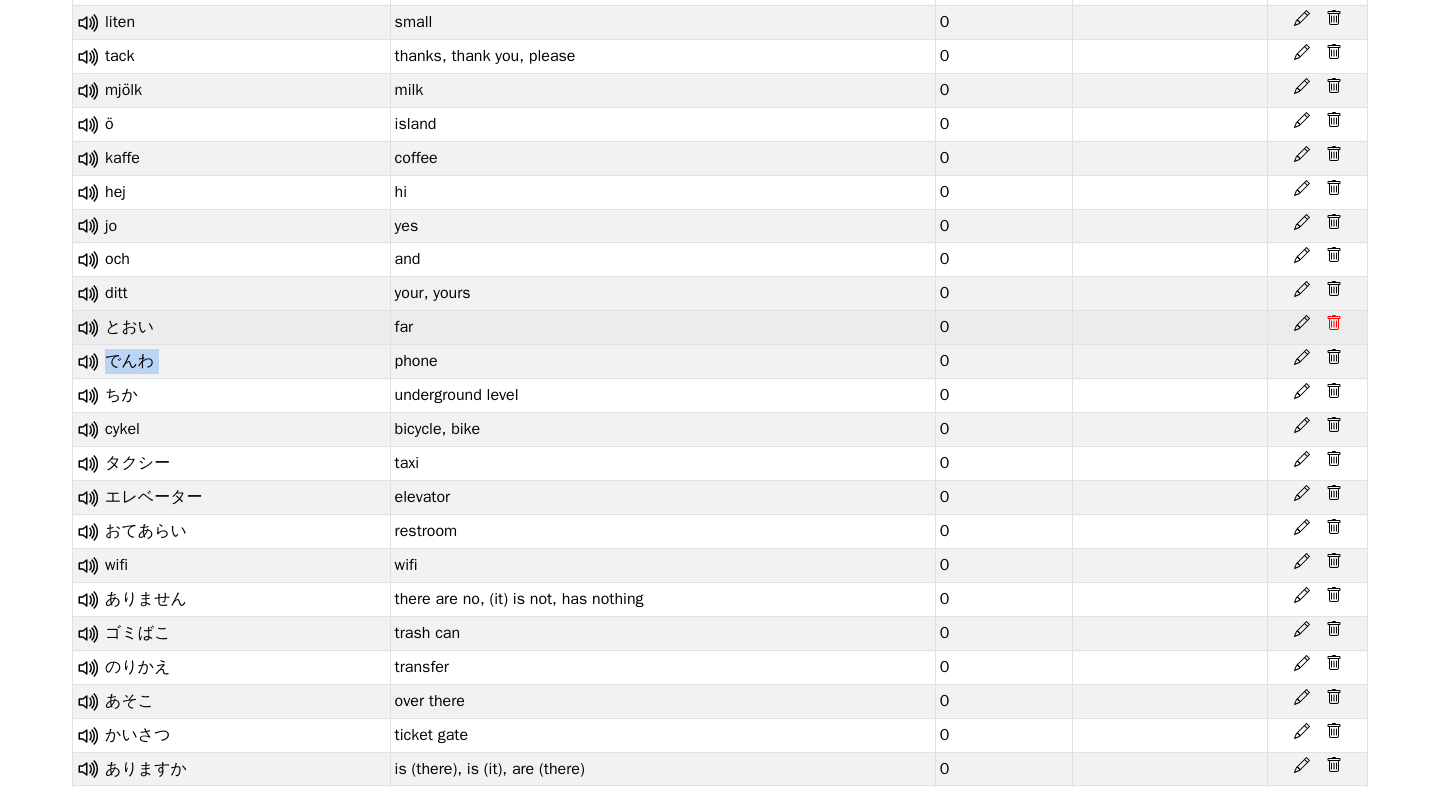 click 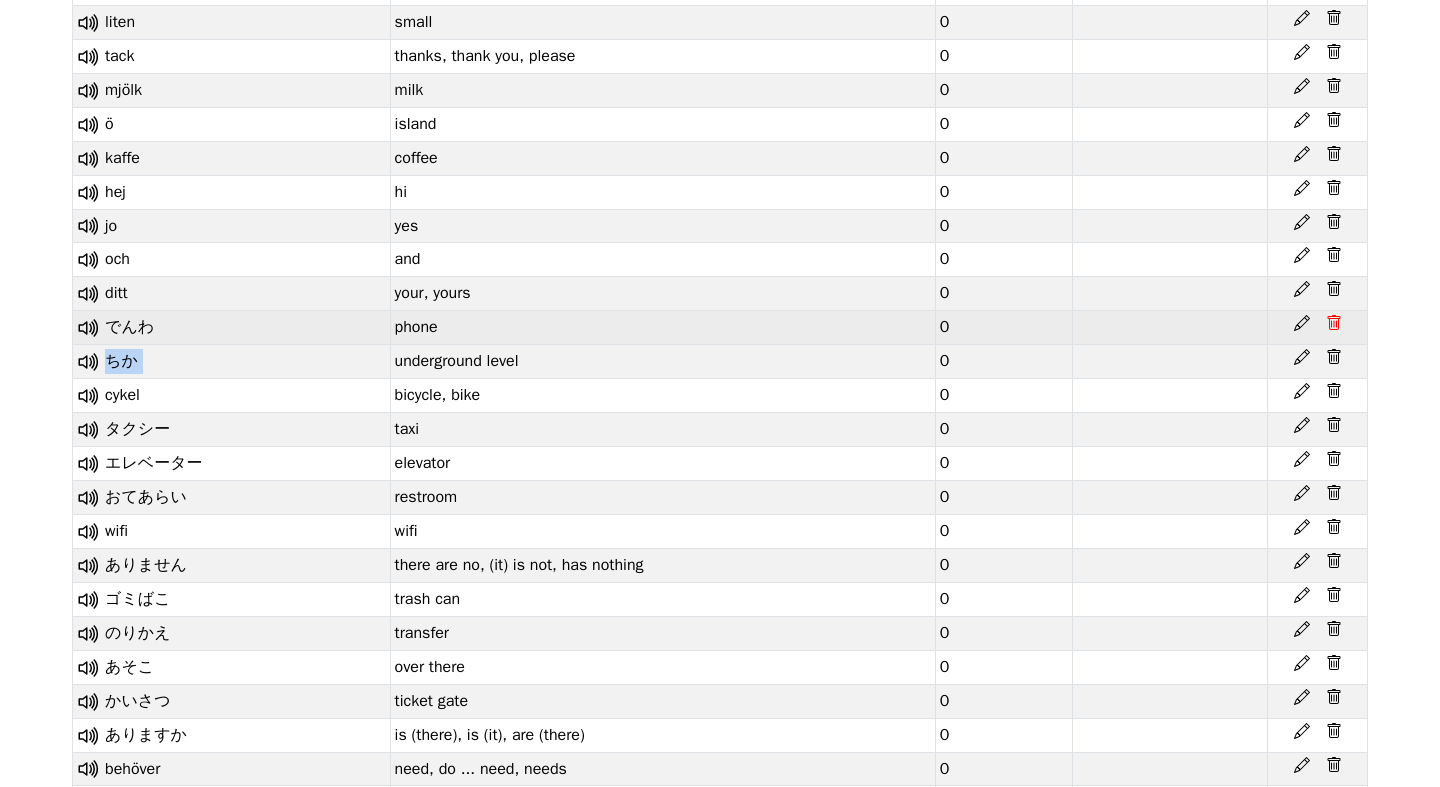 click 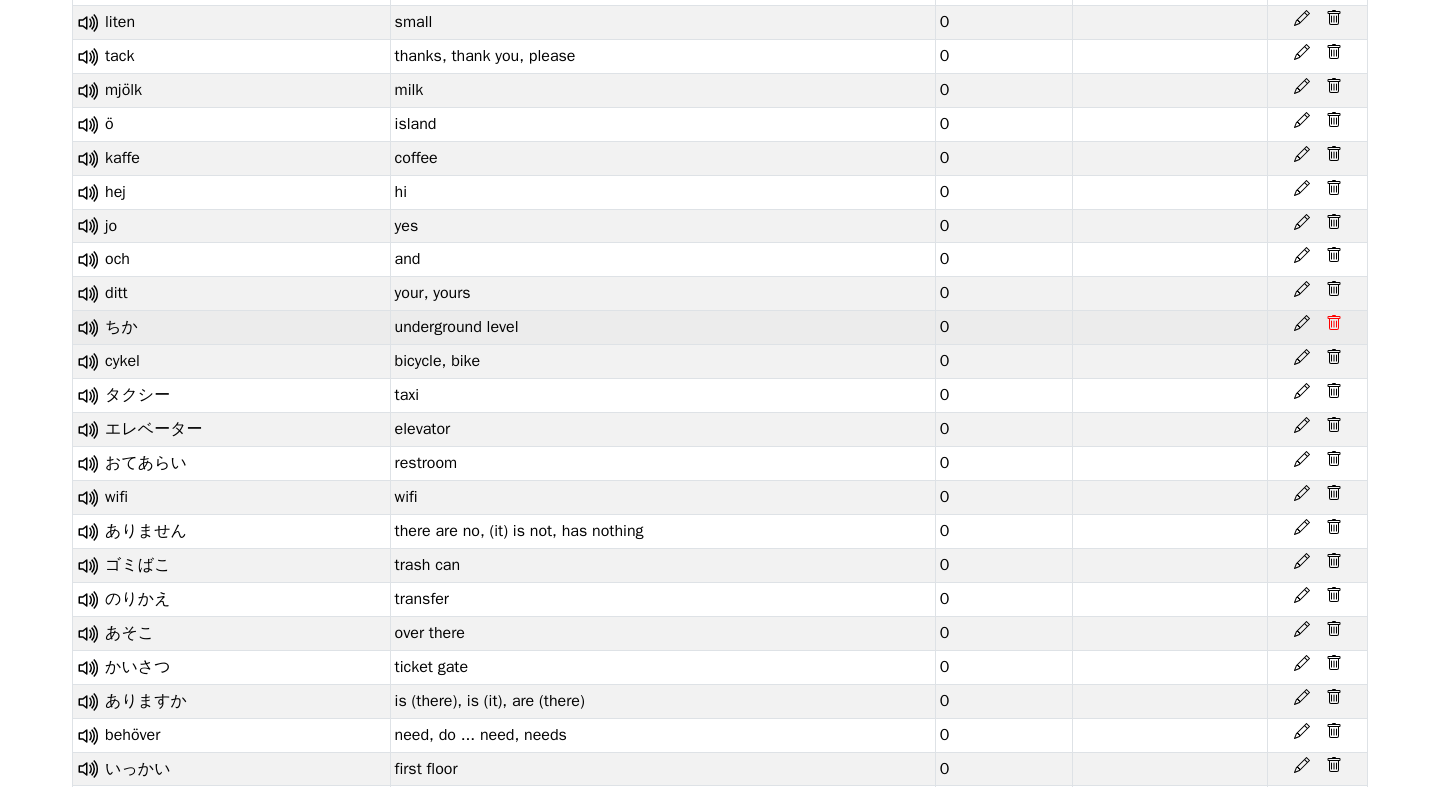 click 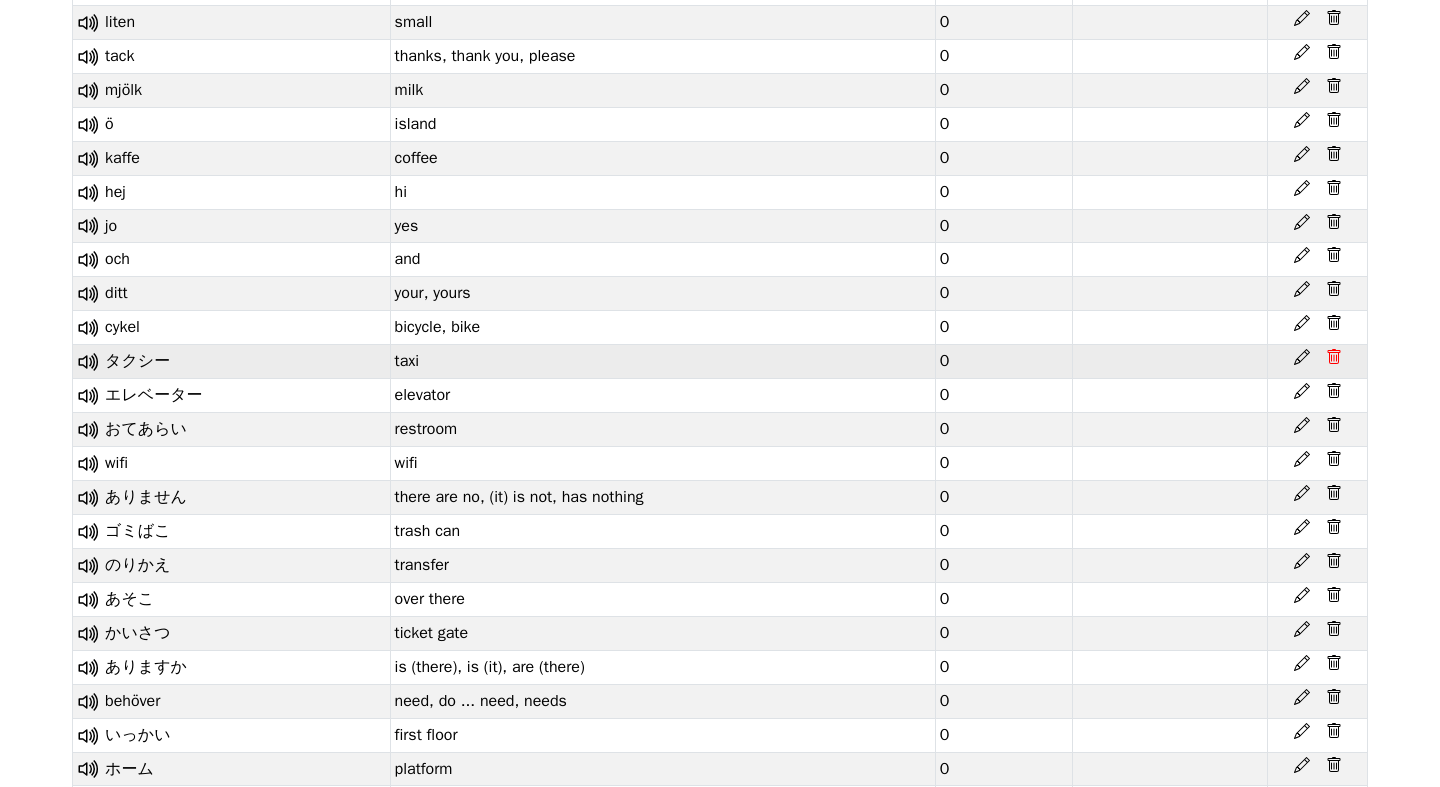 click 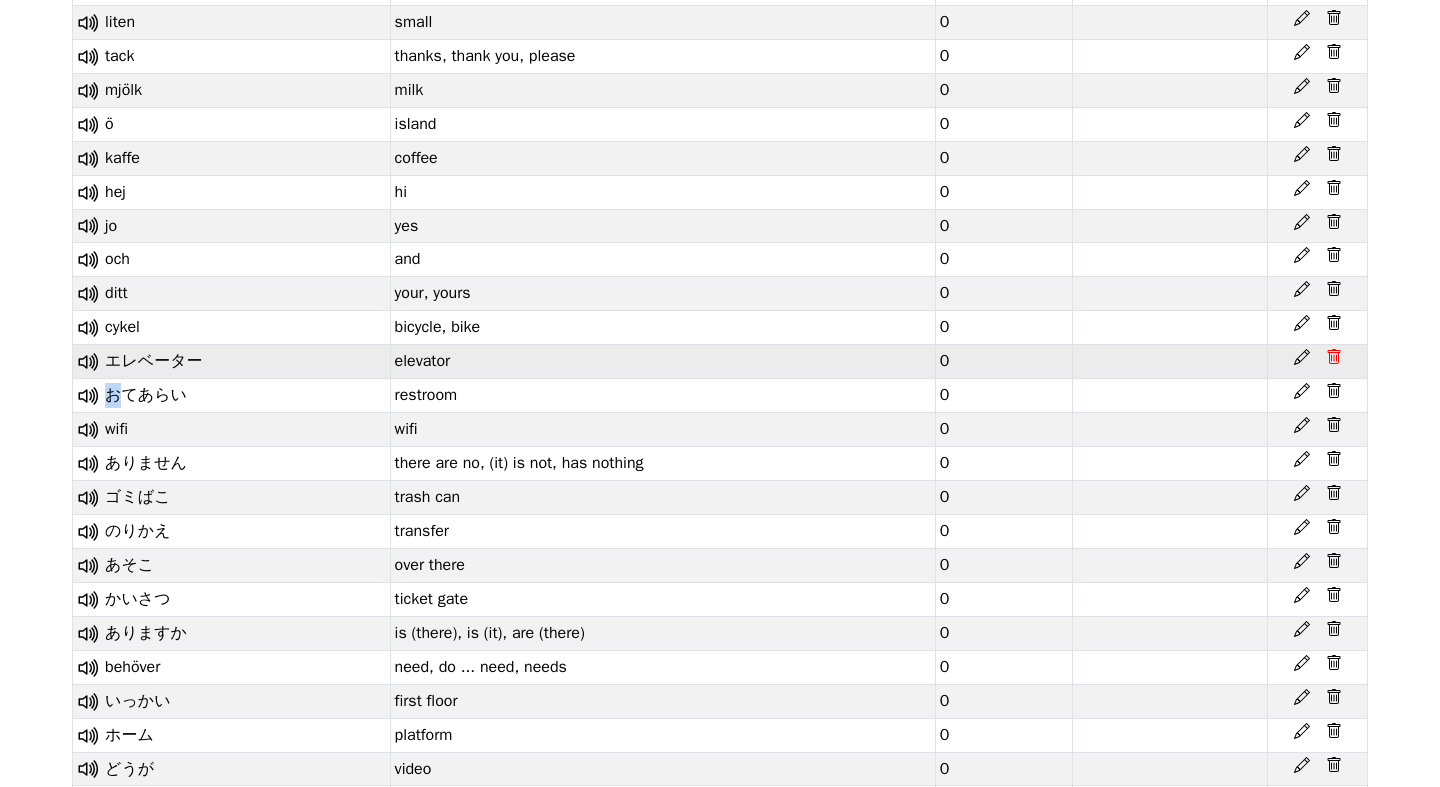 click 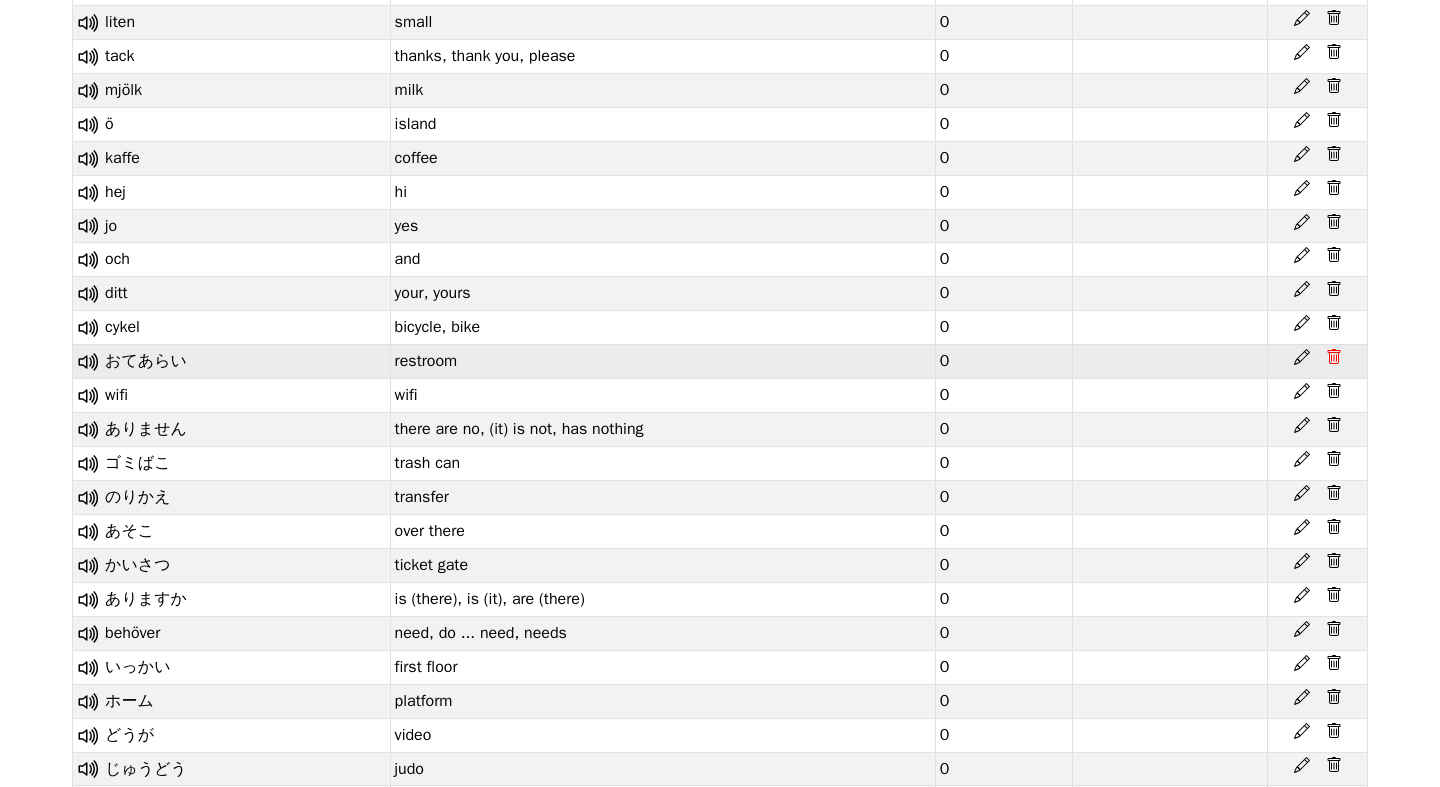 click 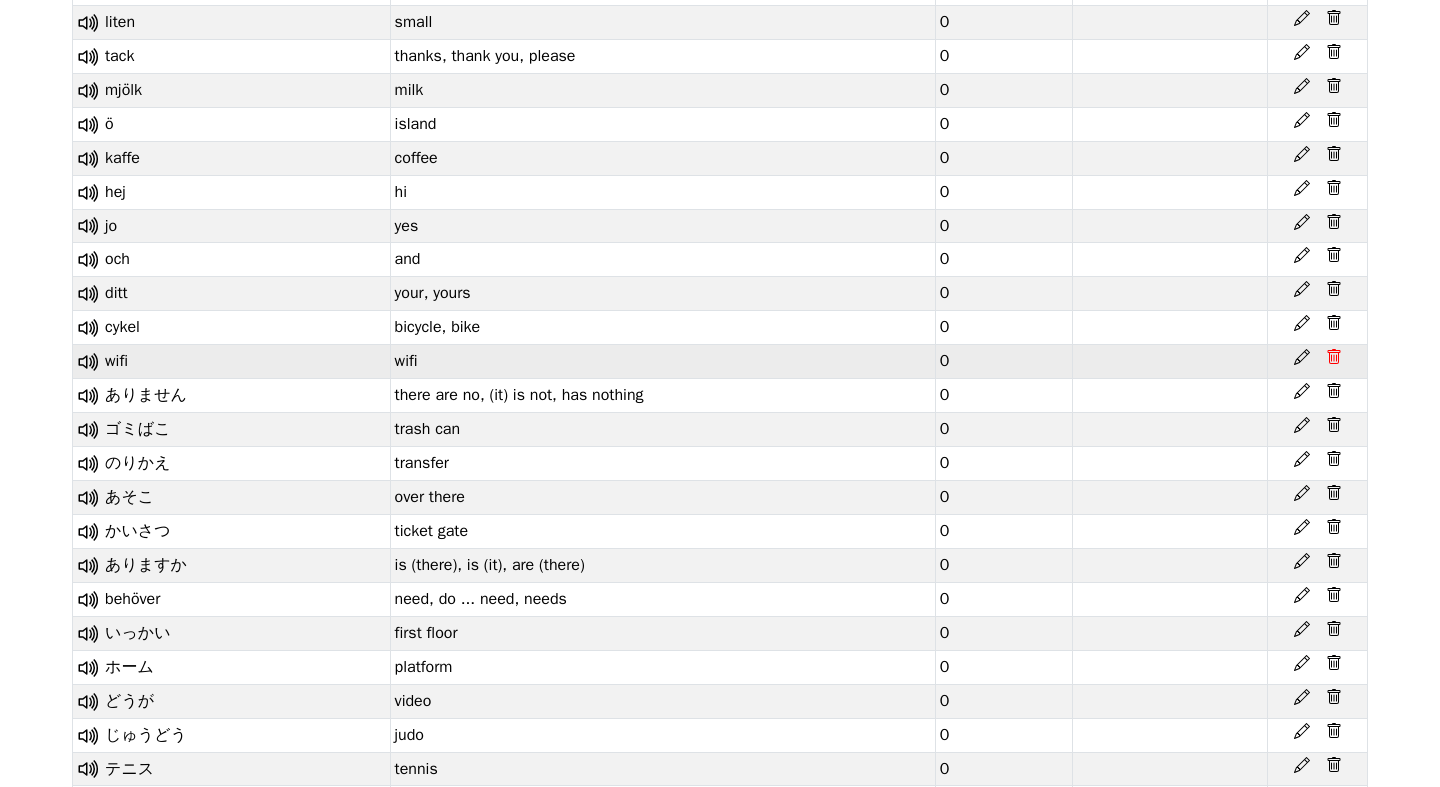 click 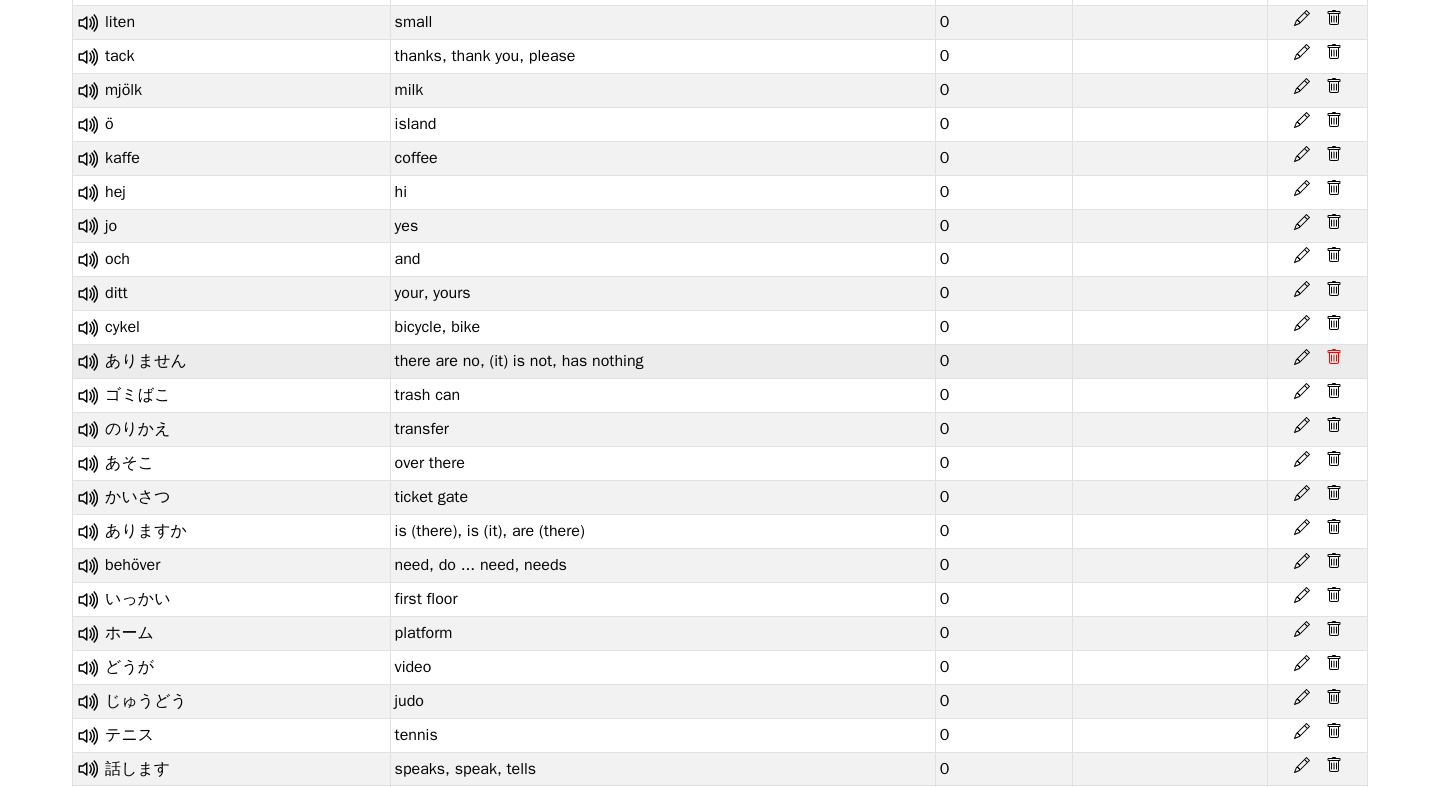 click 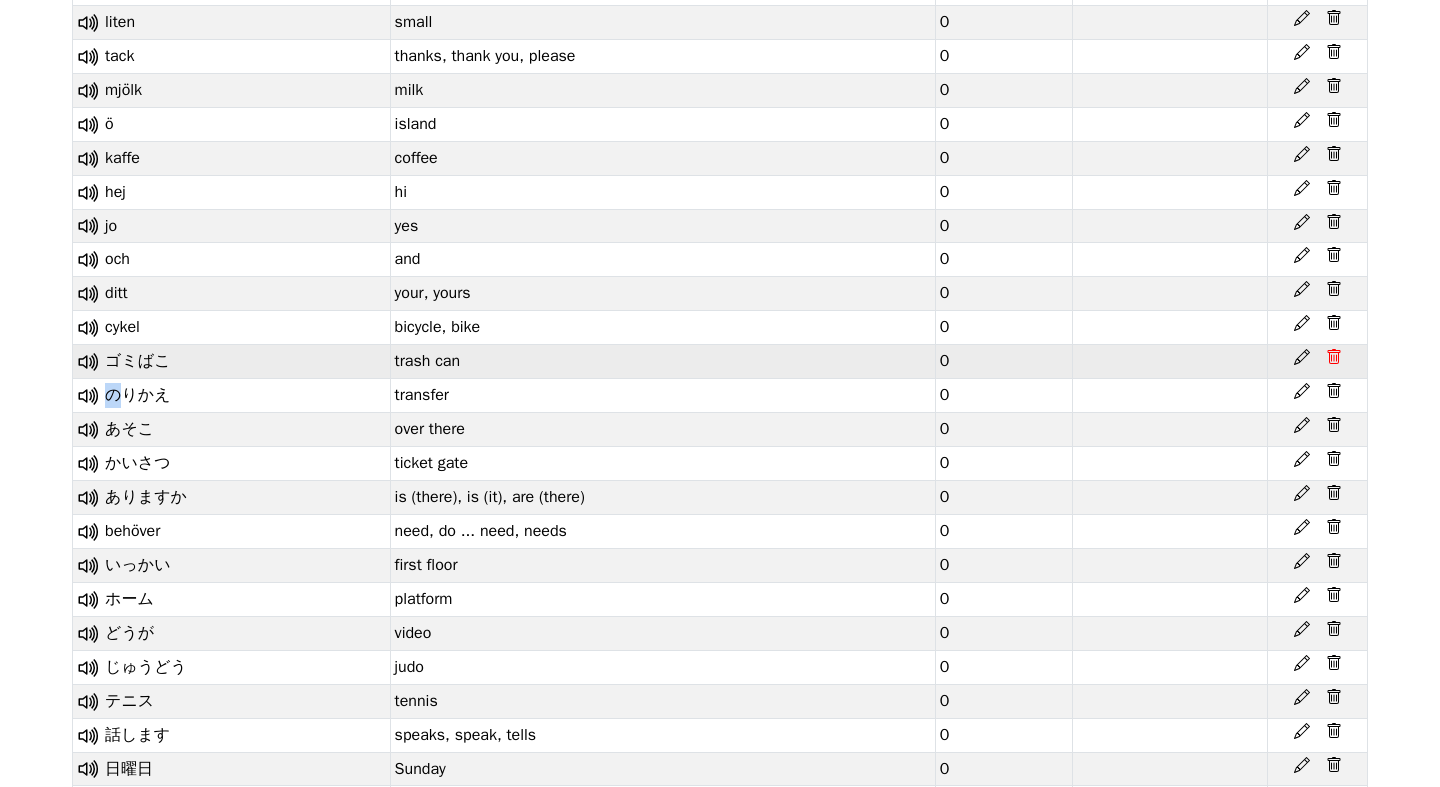 click 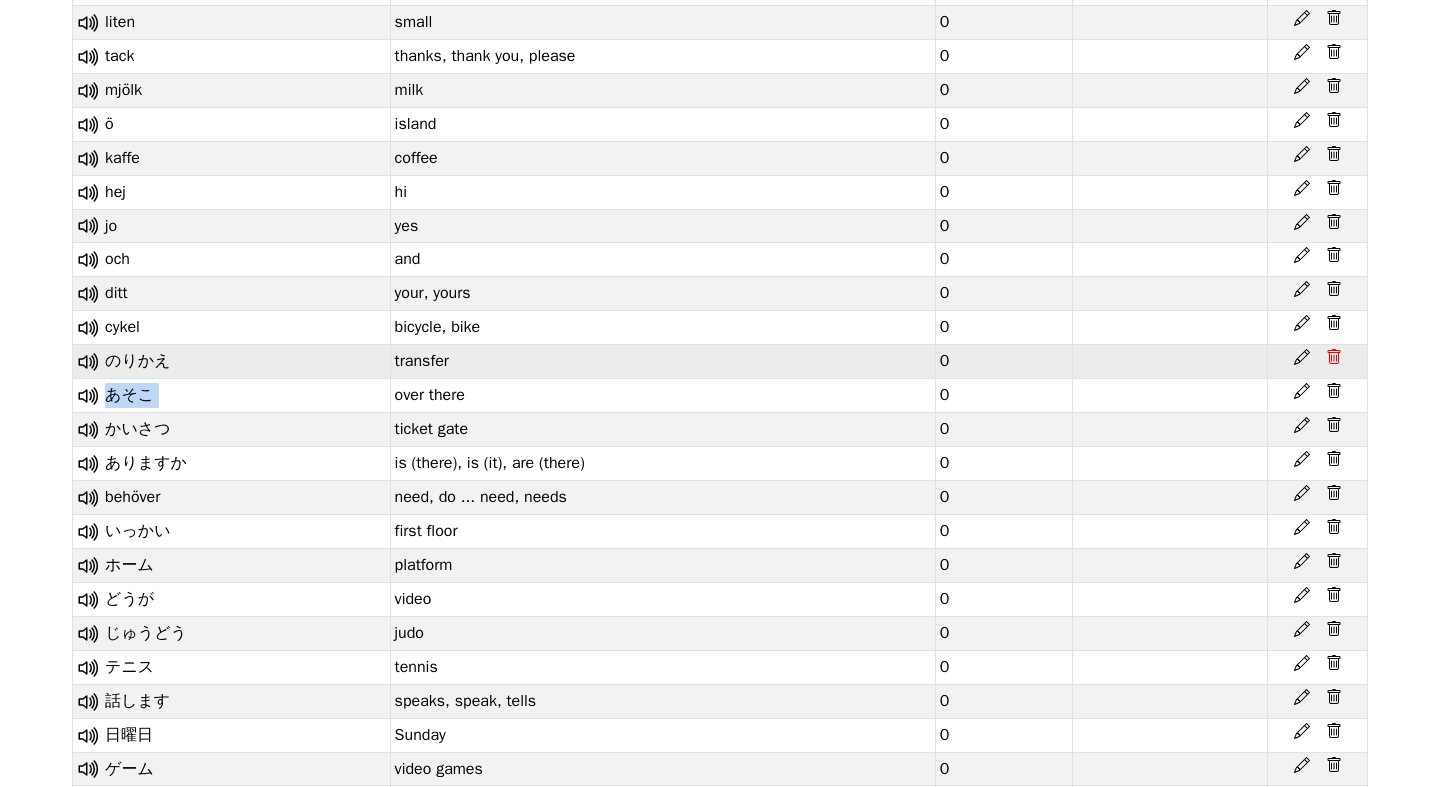 click 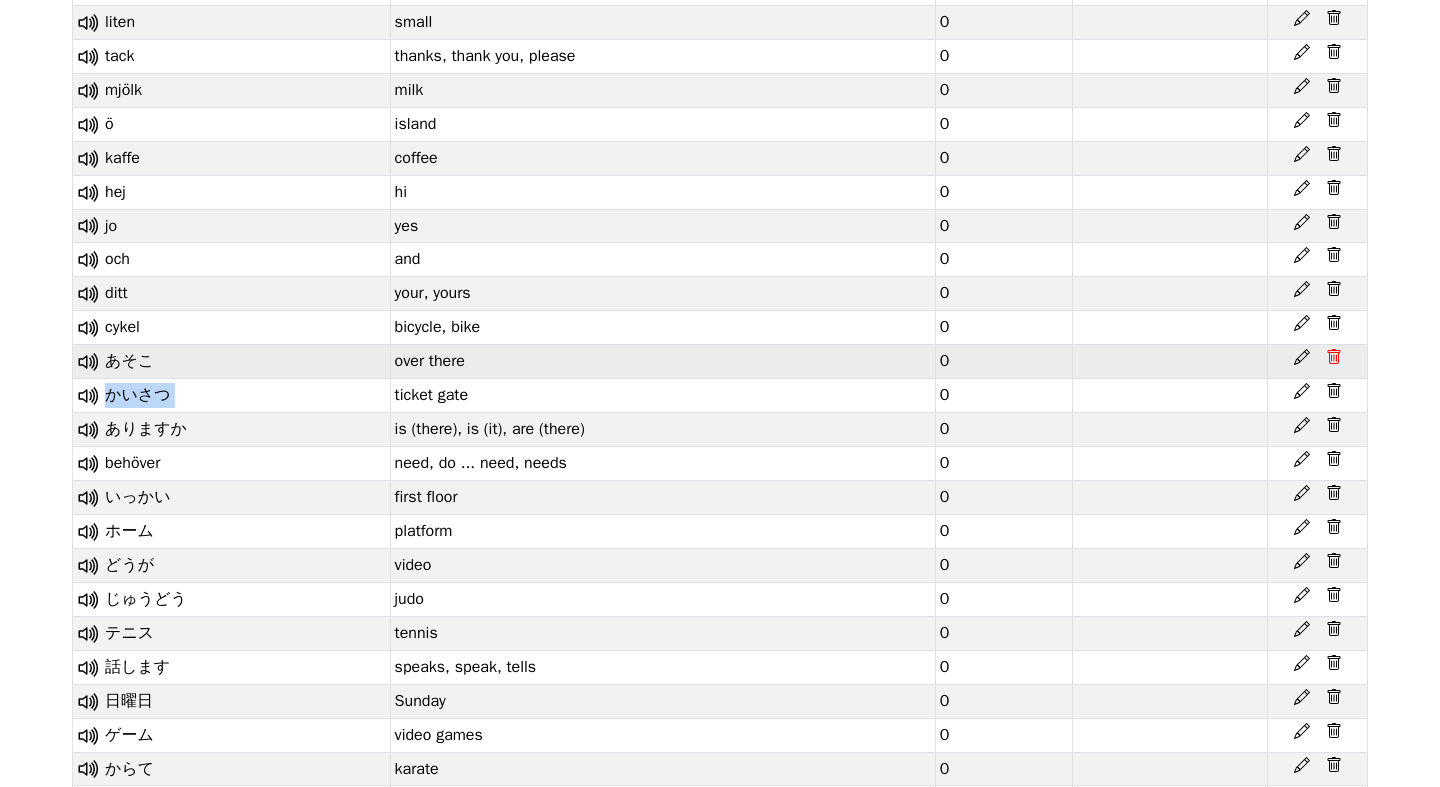 click 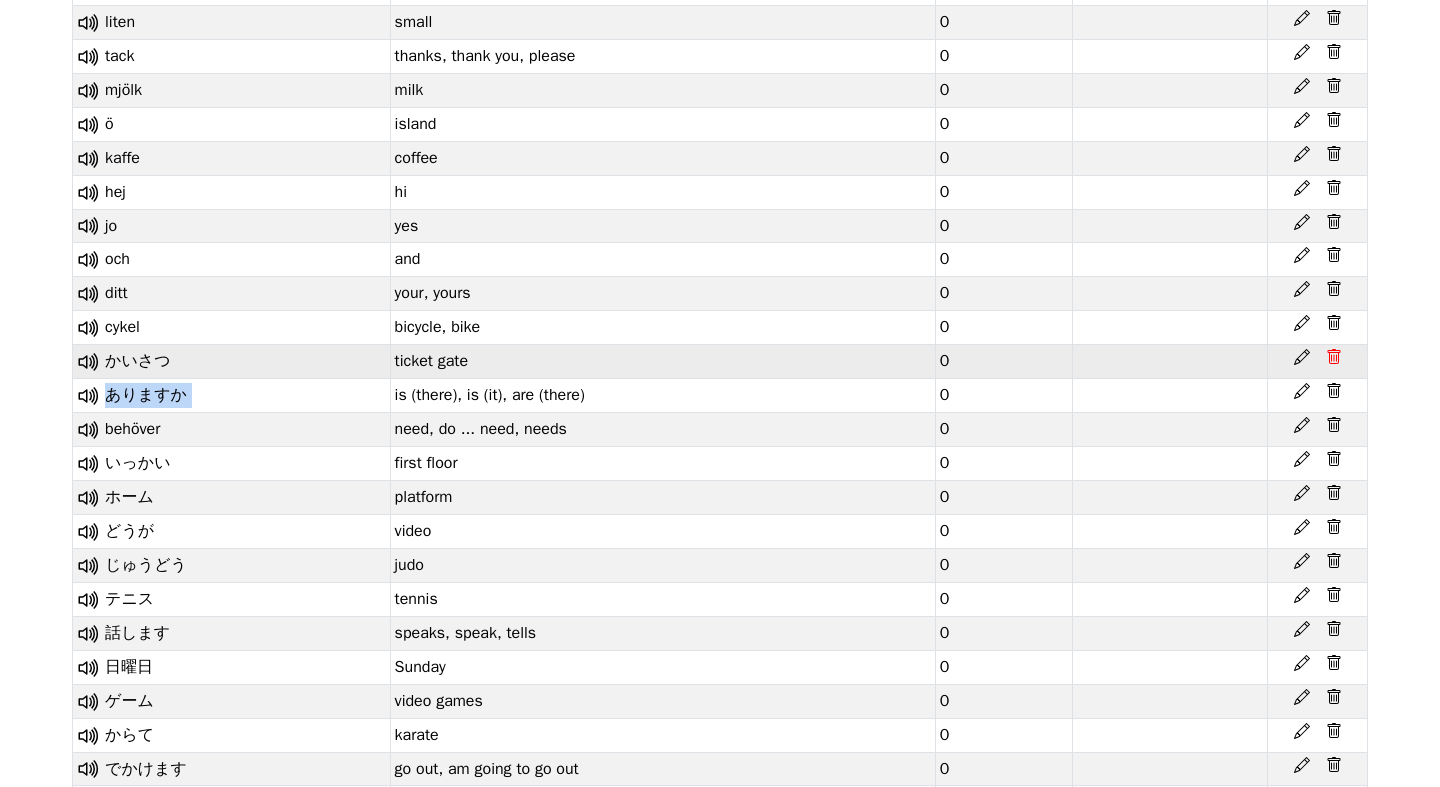 click 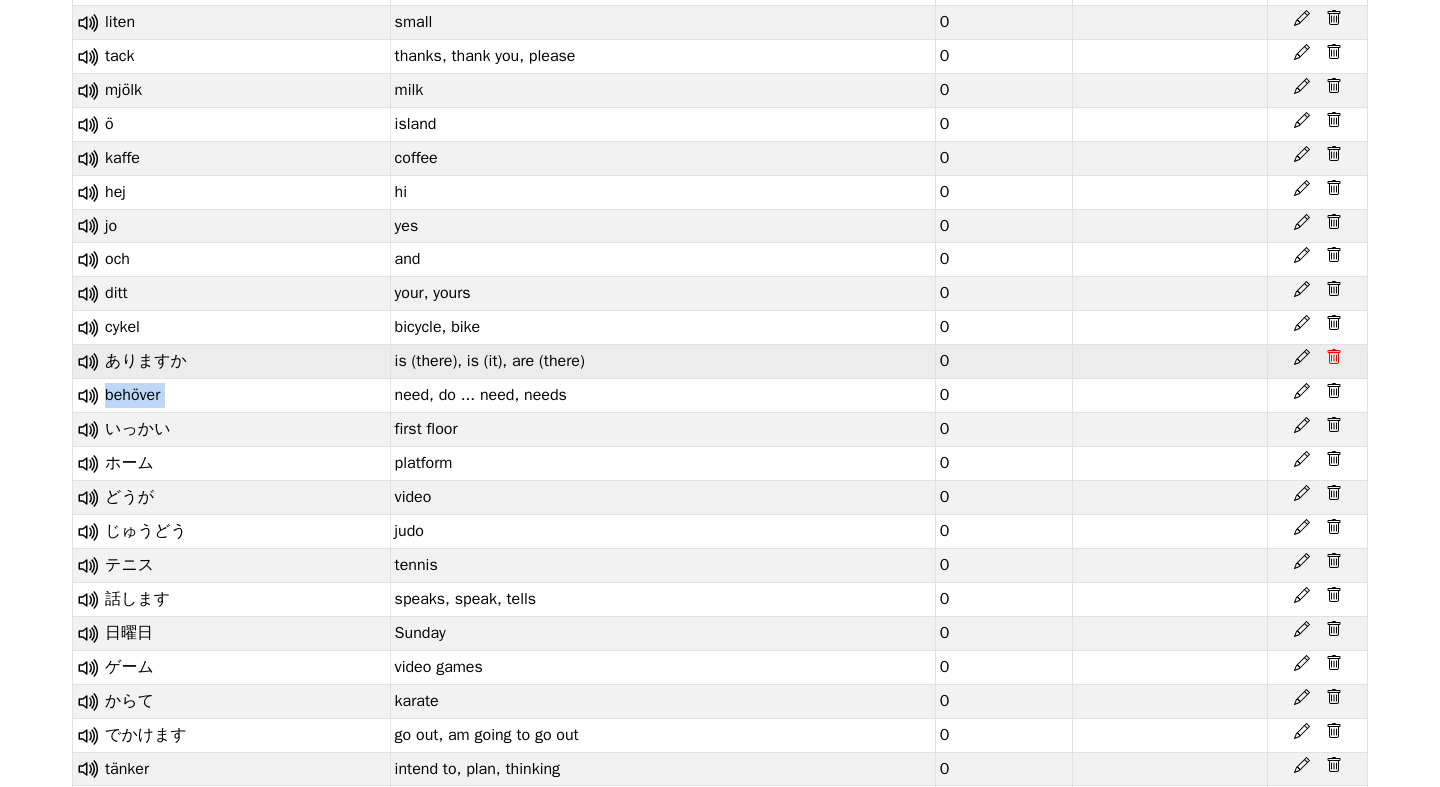 click 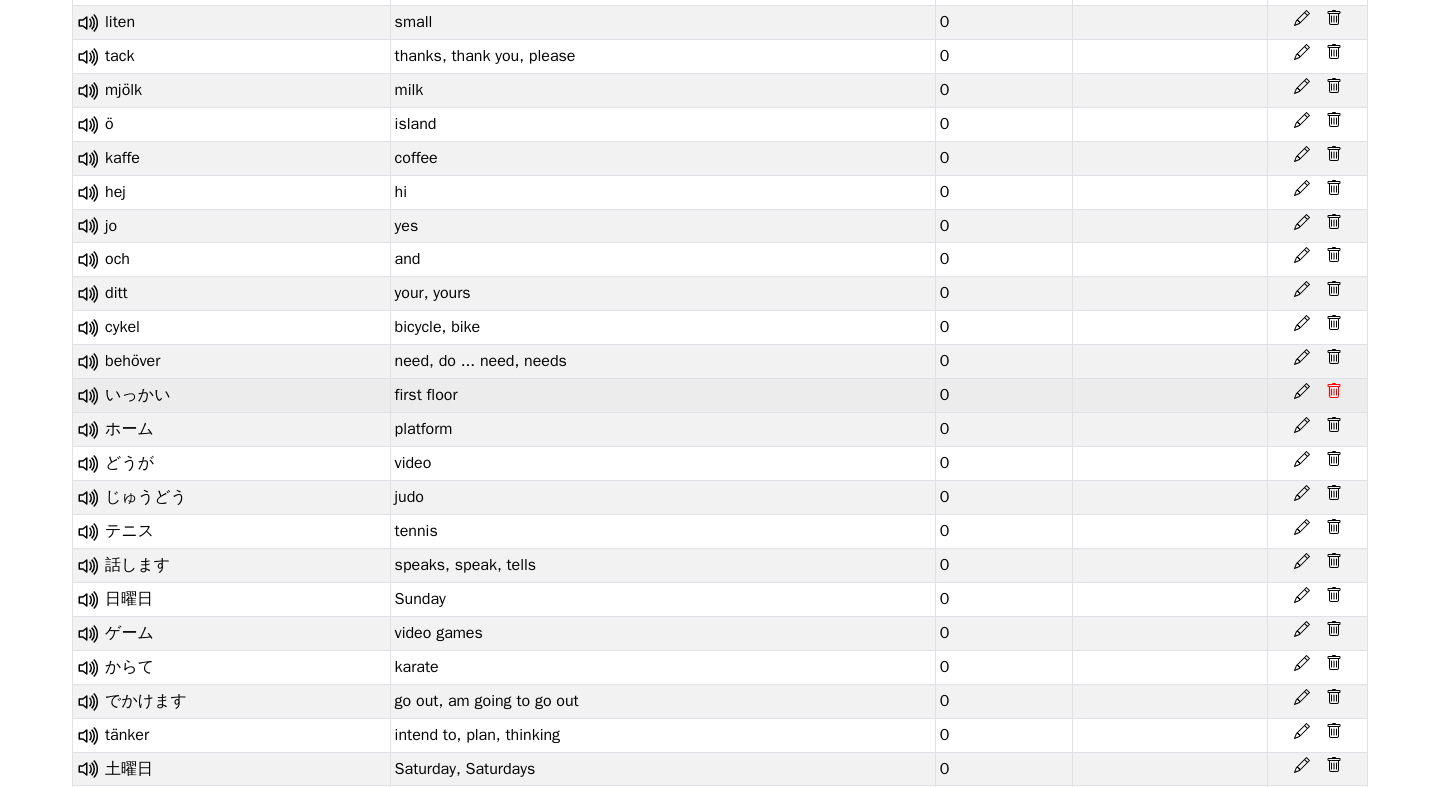 click 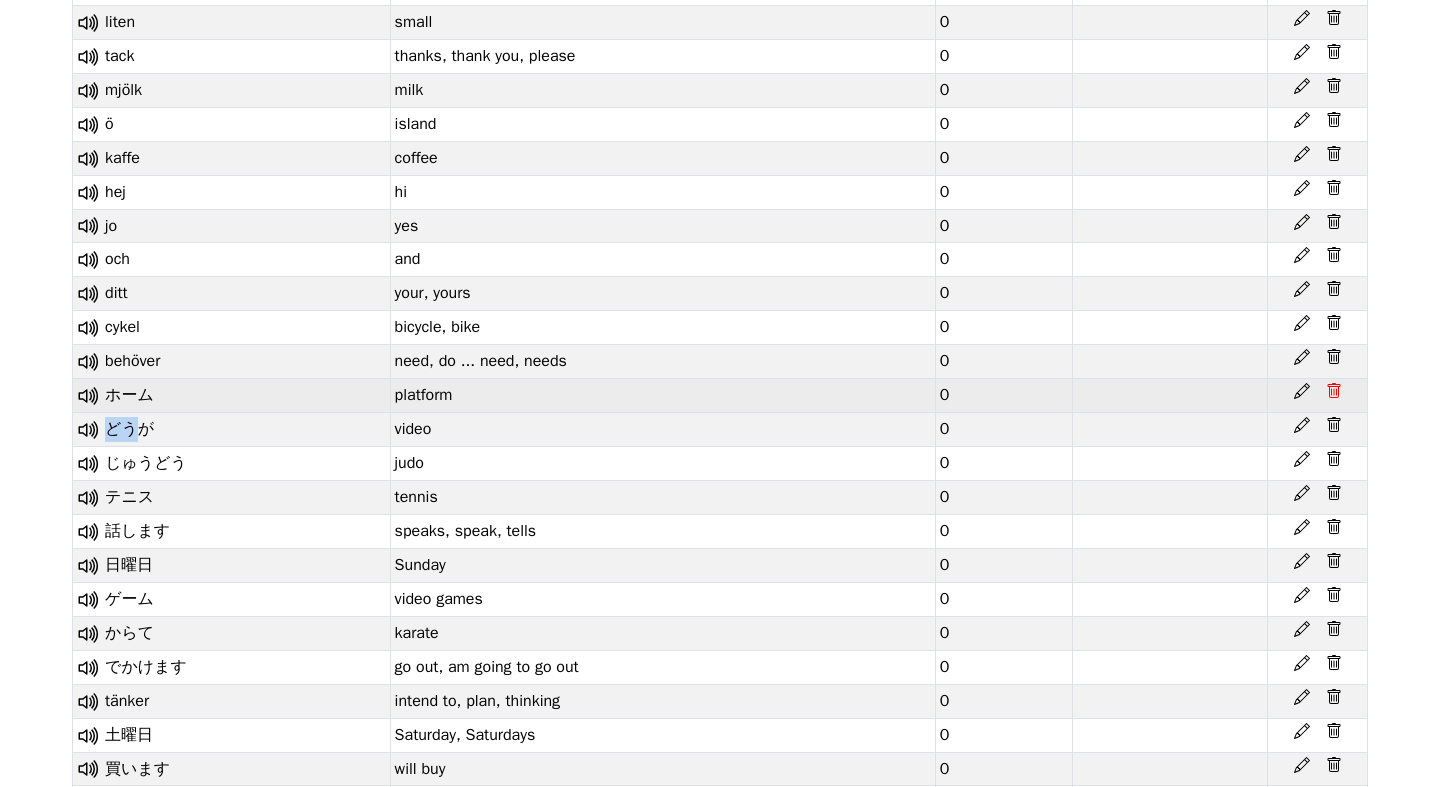 click 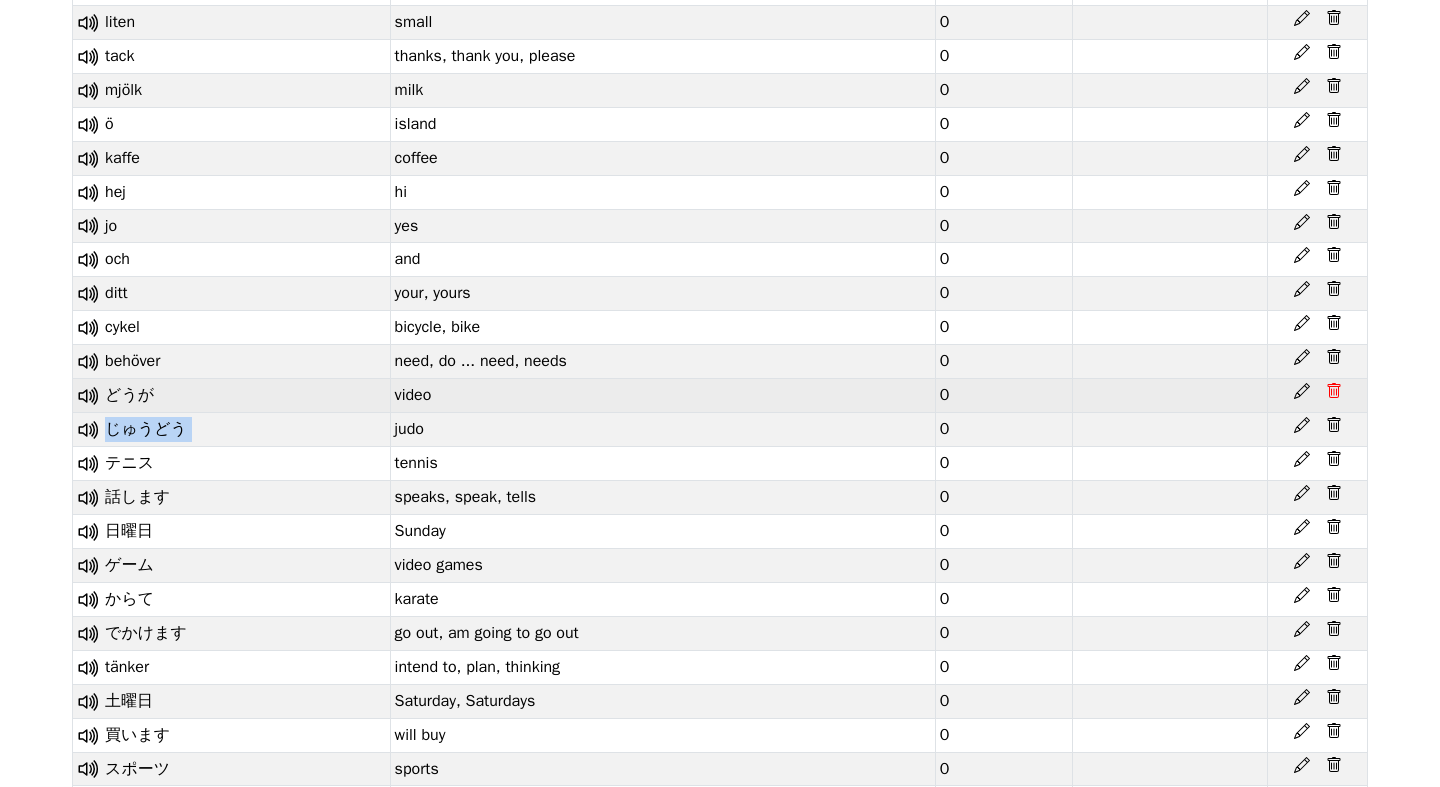 click 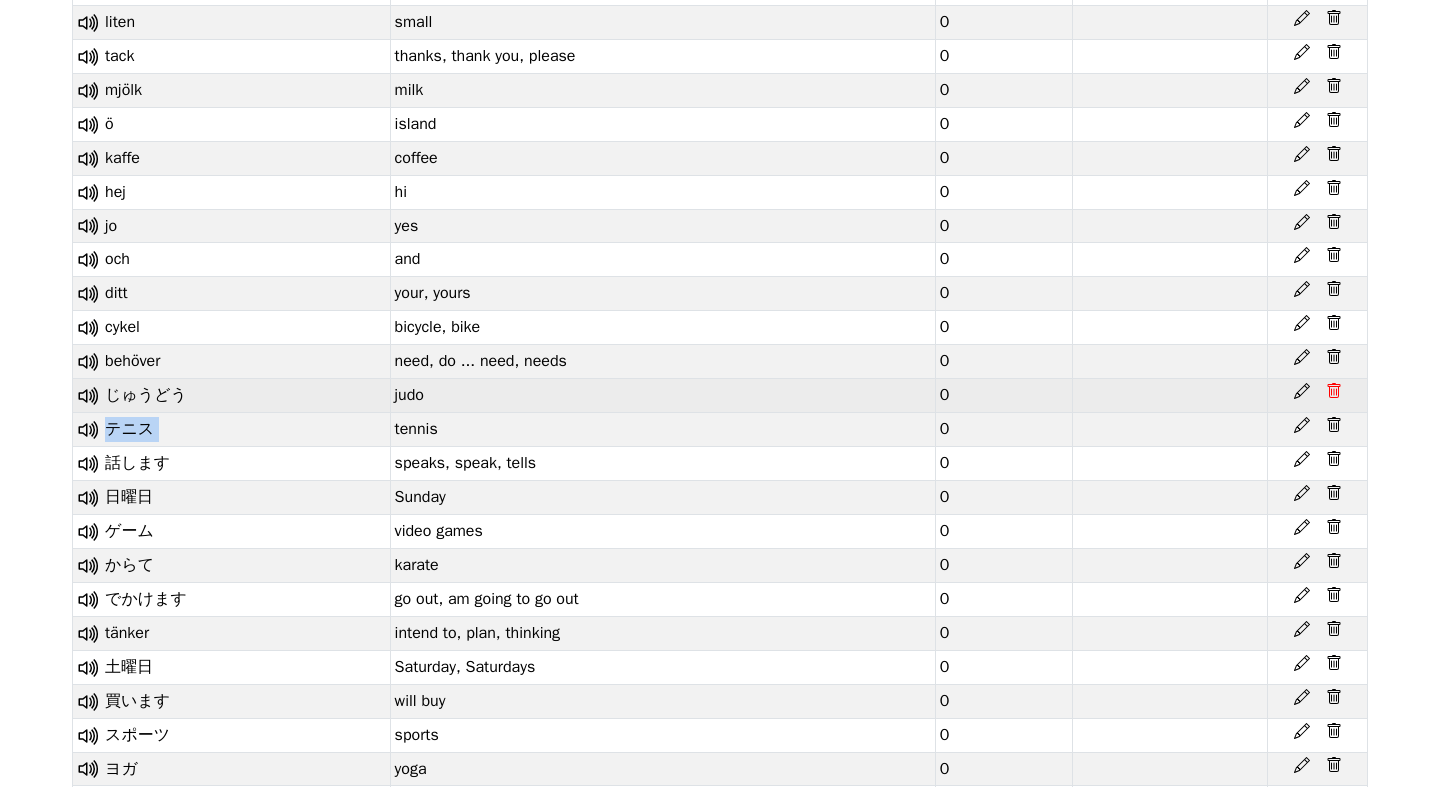click 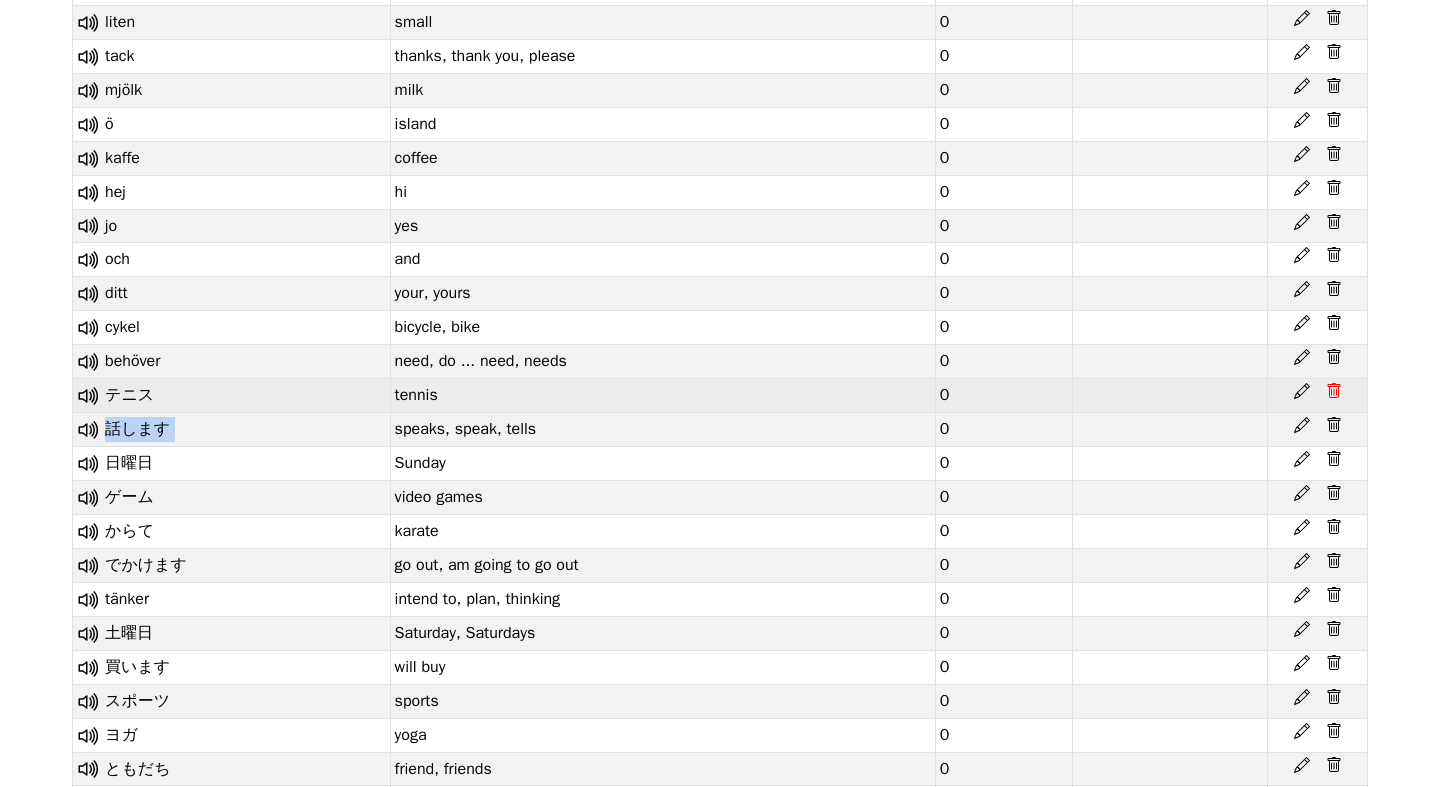 click 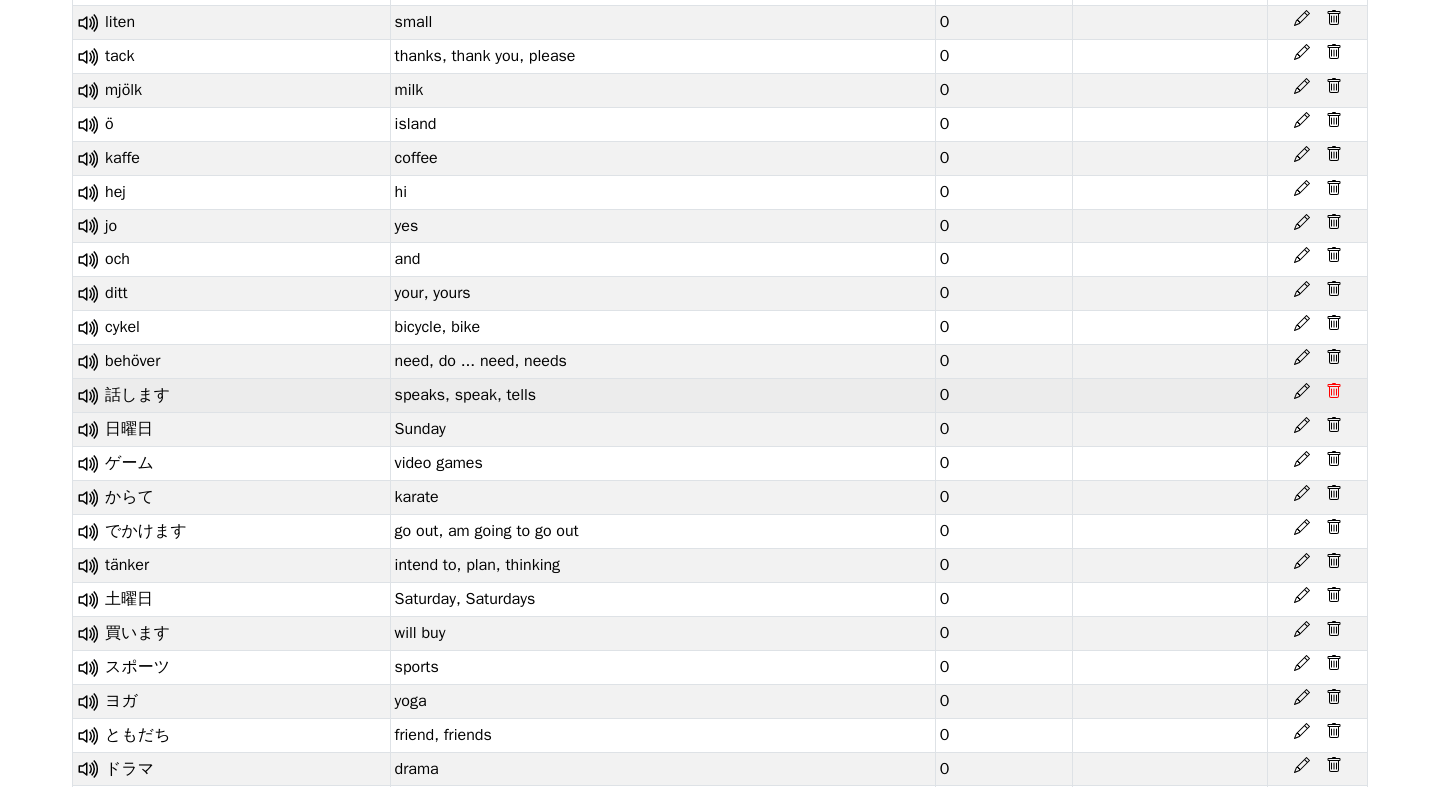 click 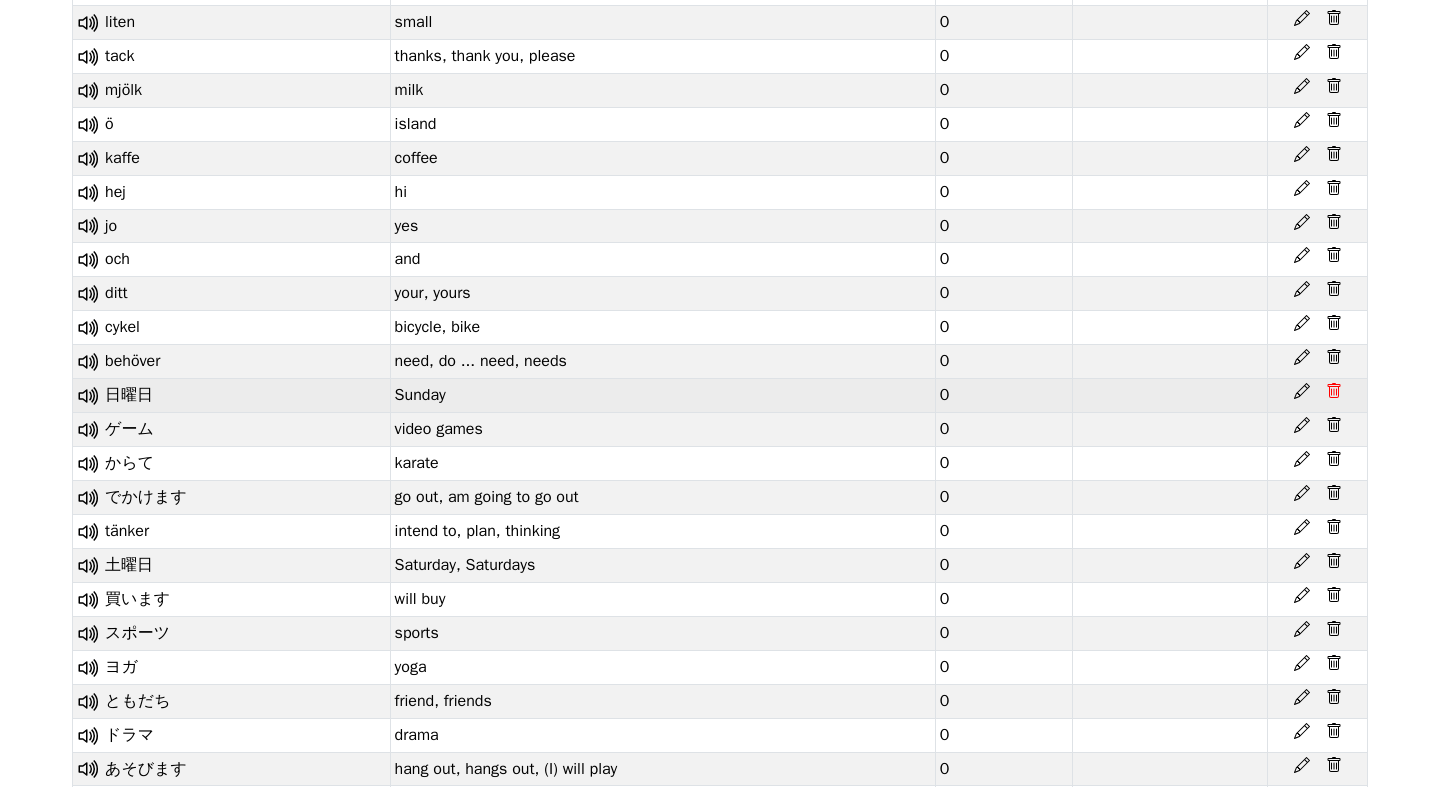 click 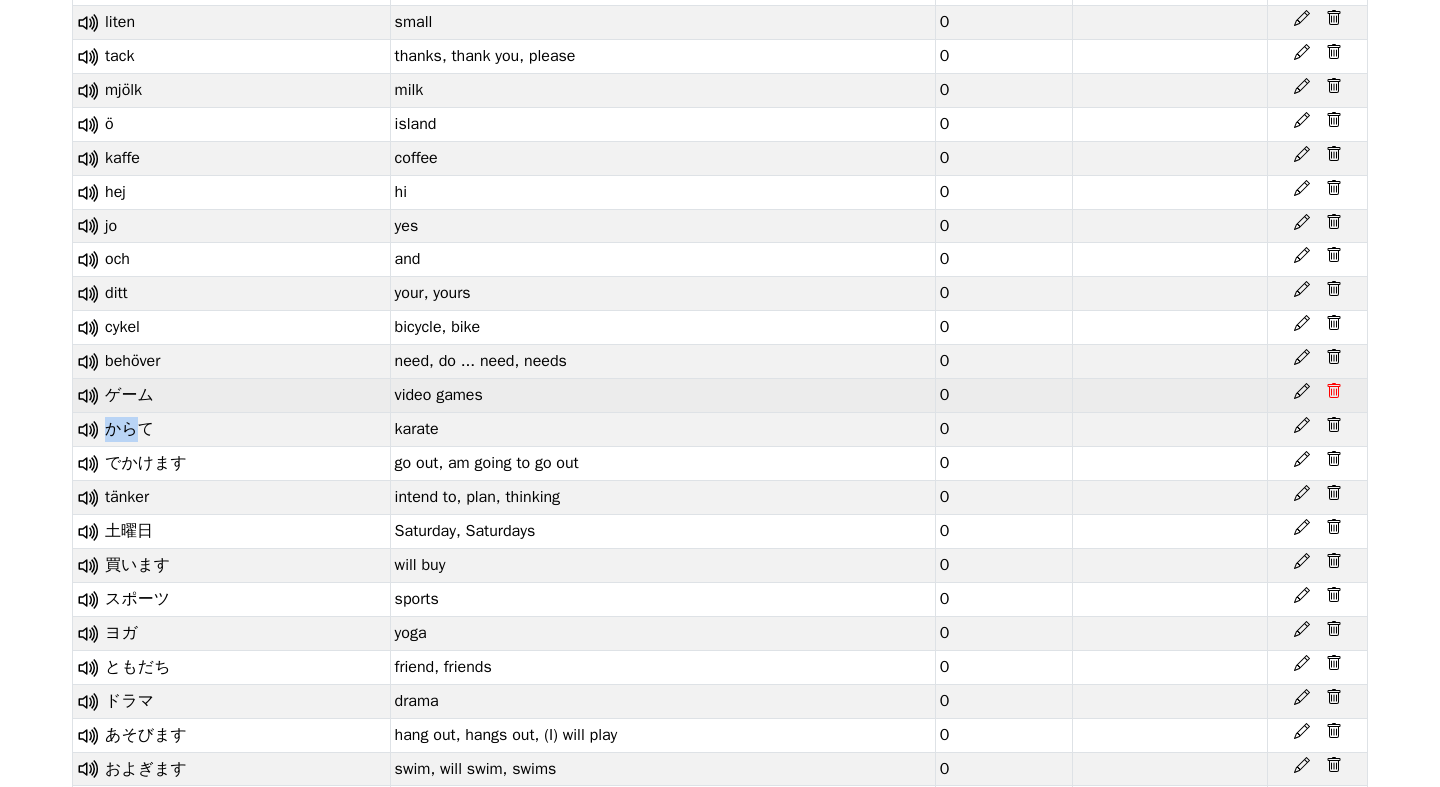click 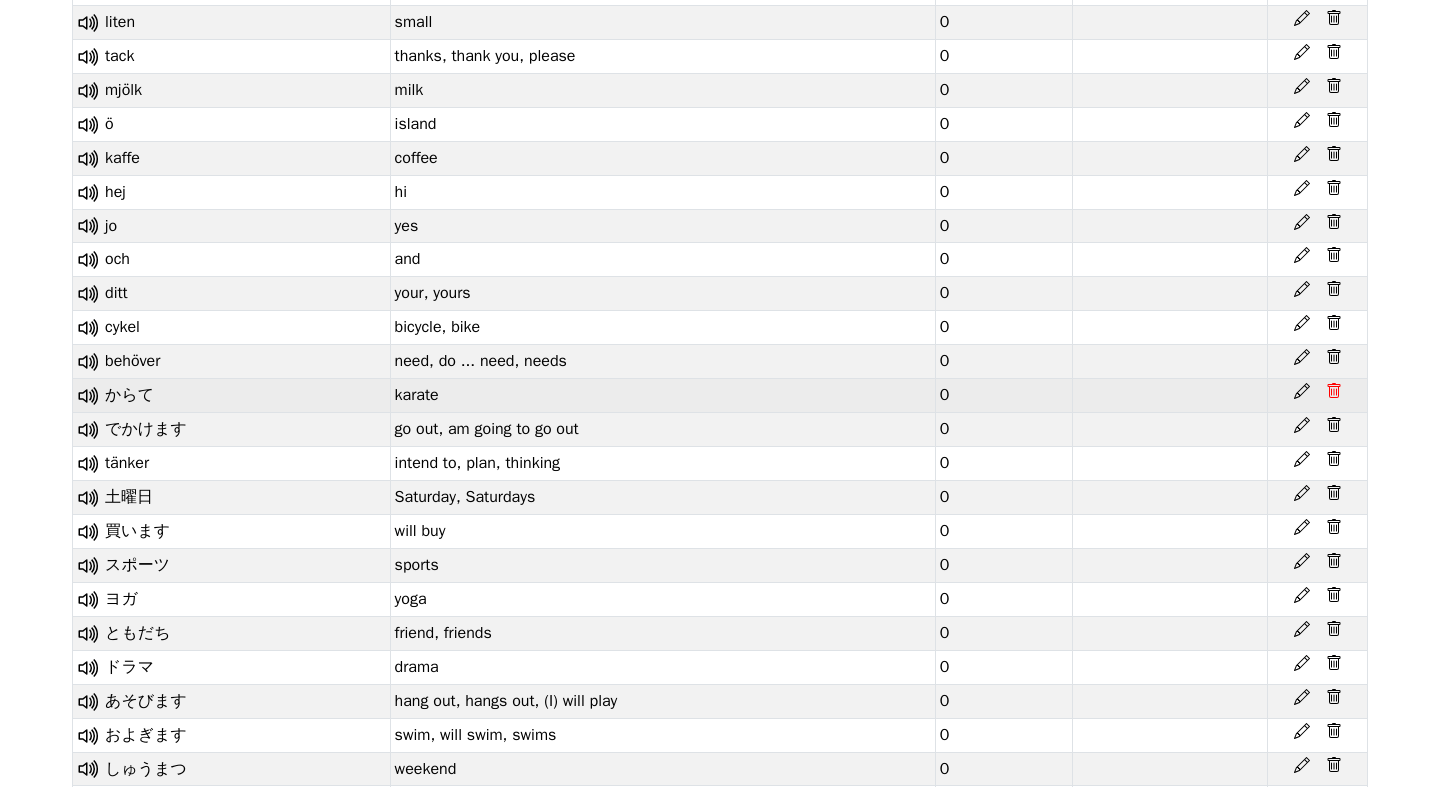 click 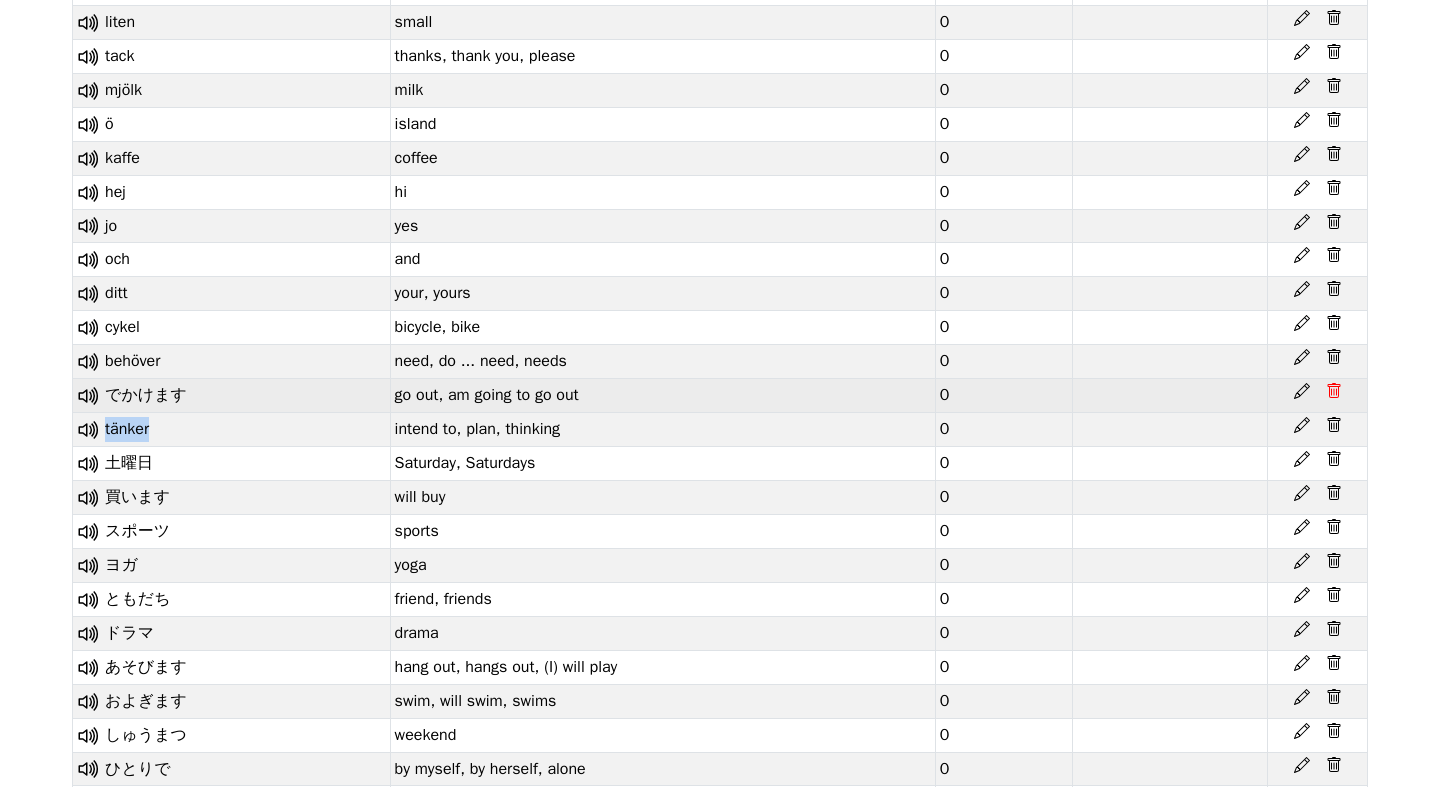 click 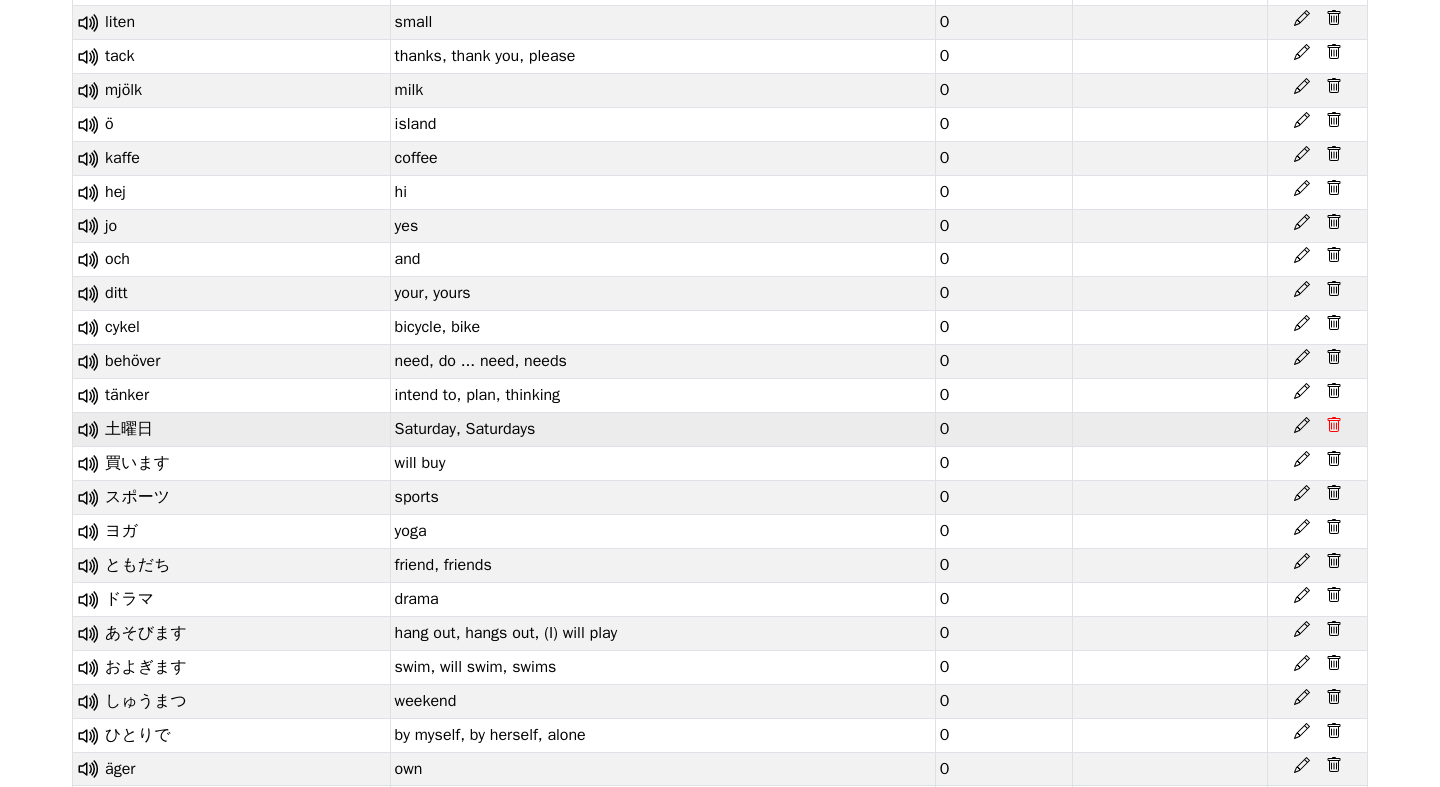 click 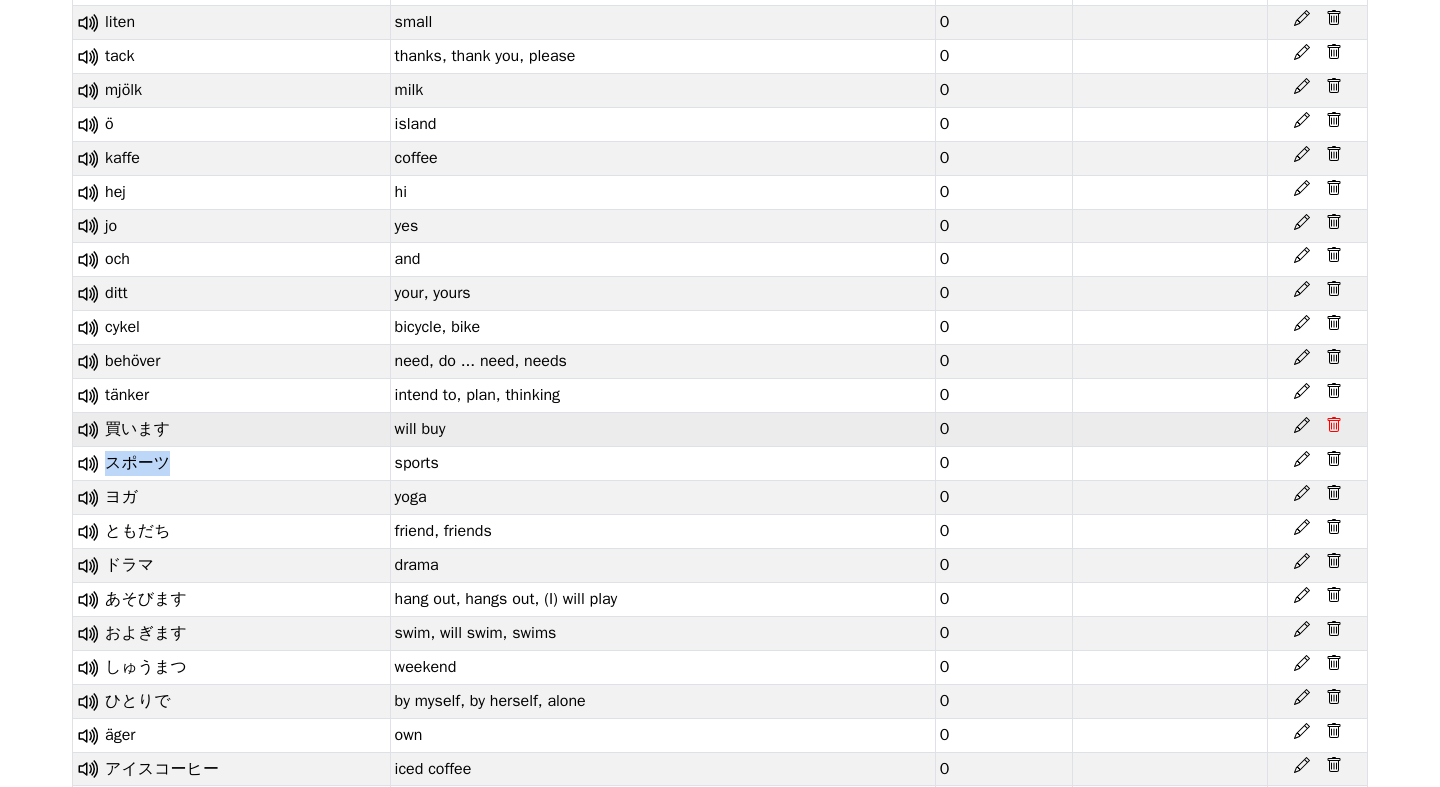 click 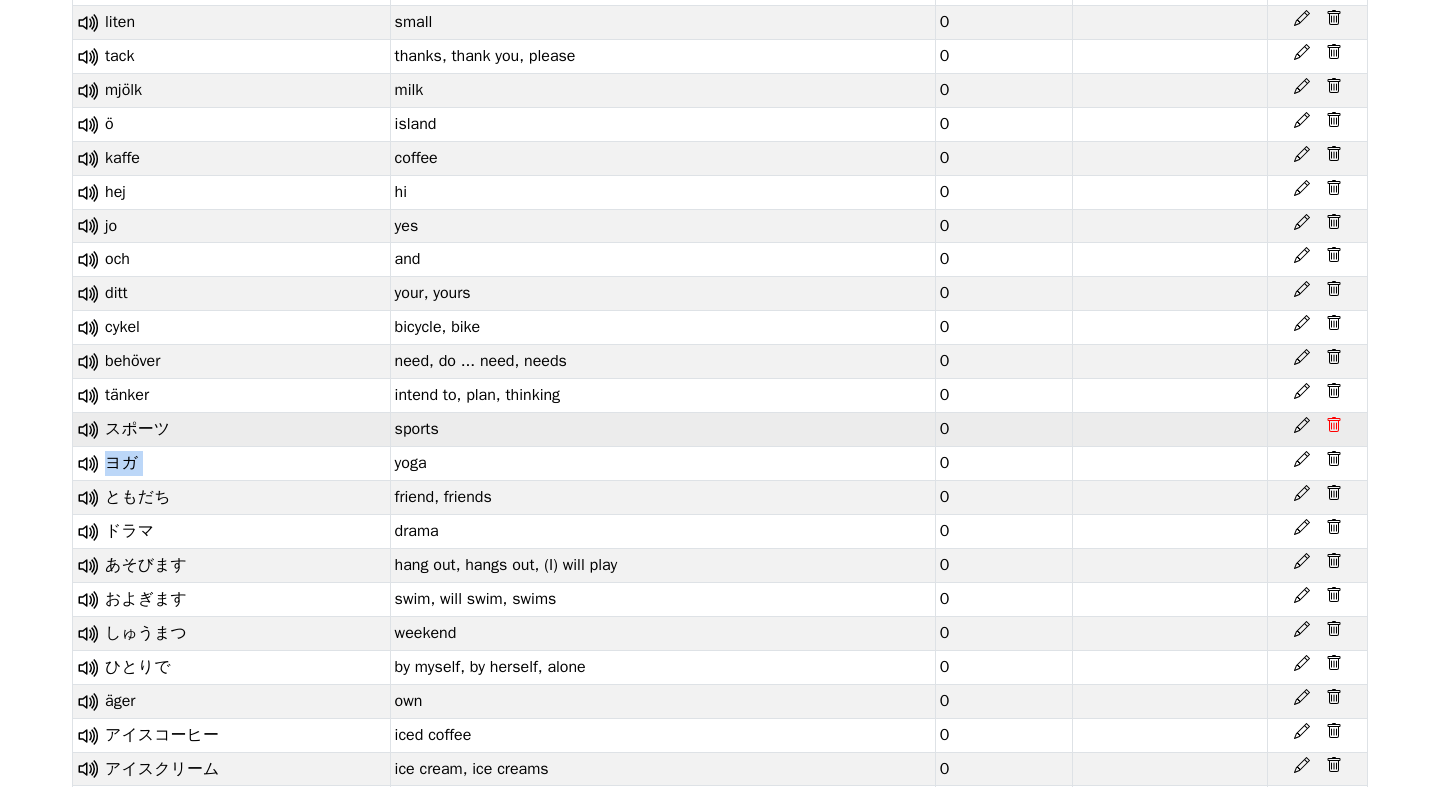 click 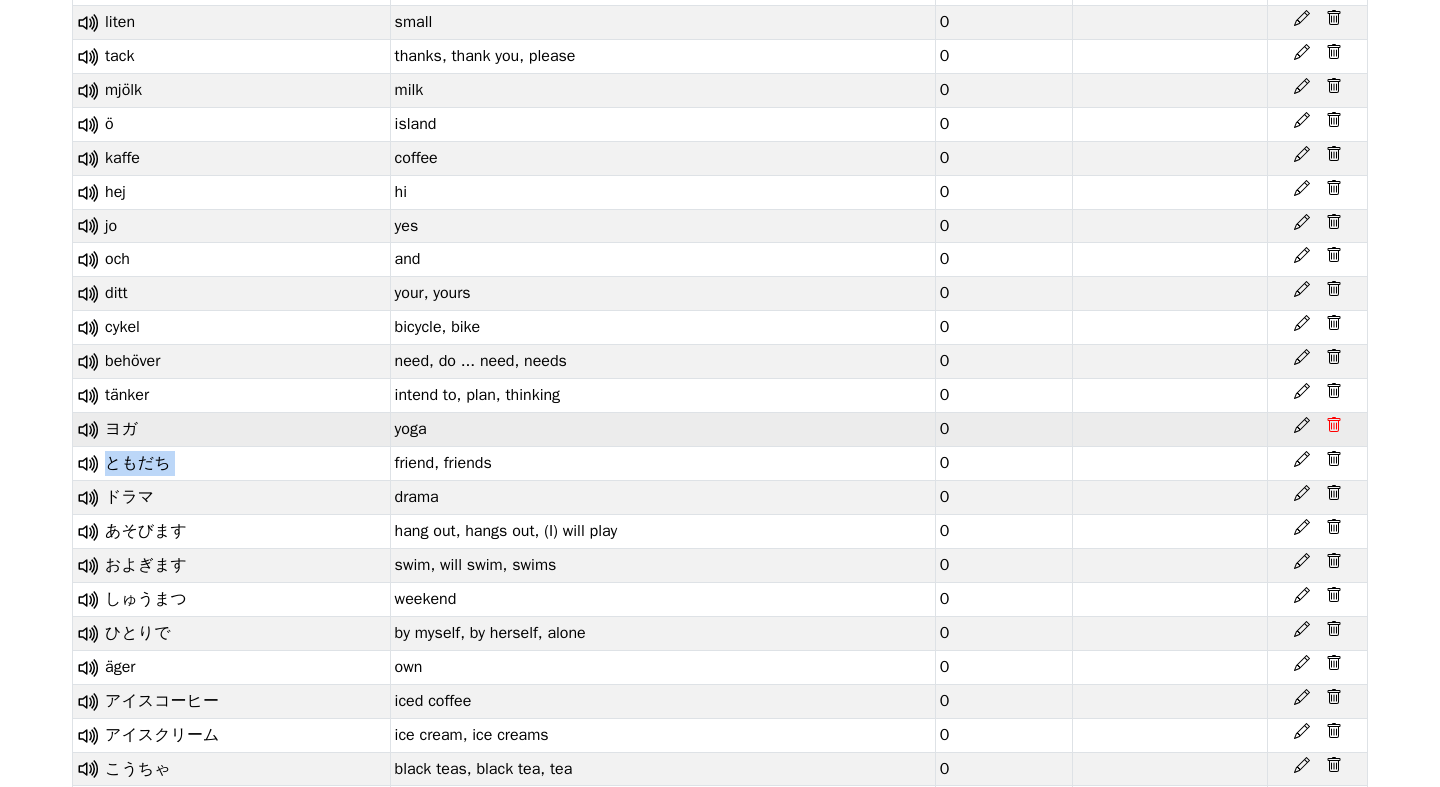click 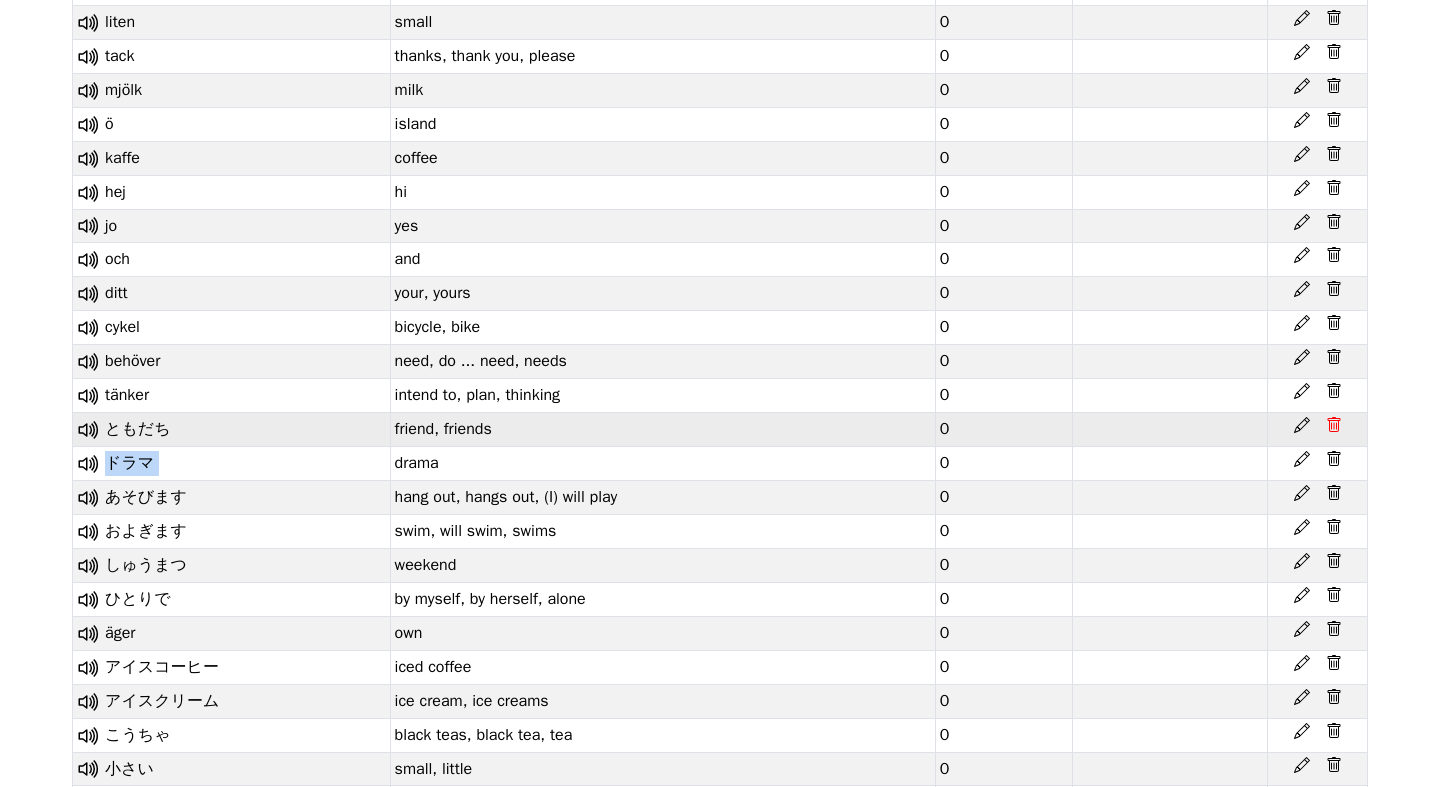 click 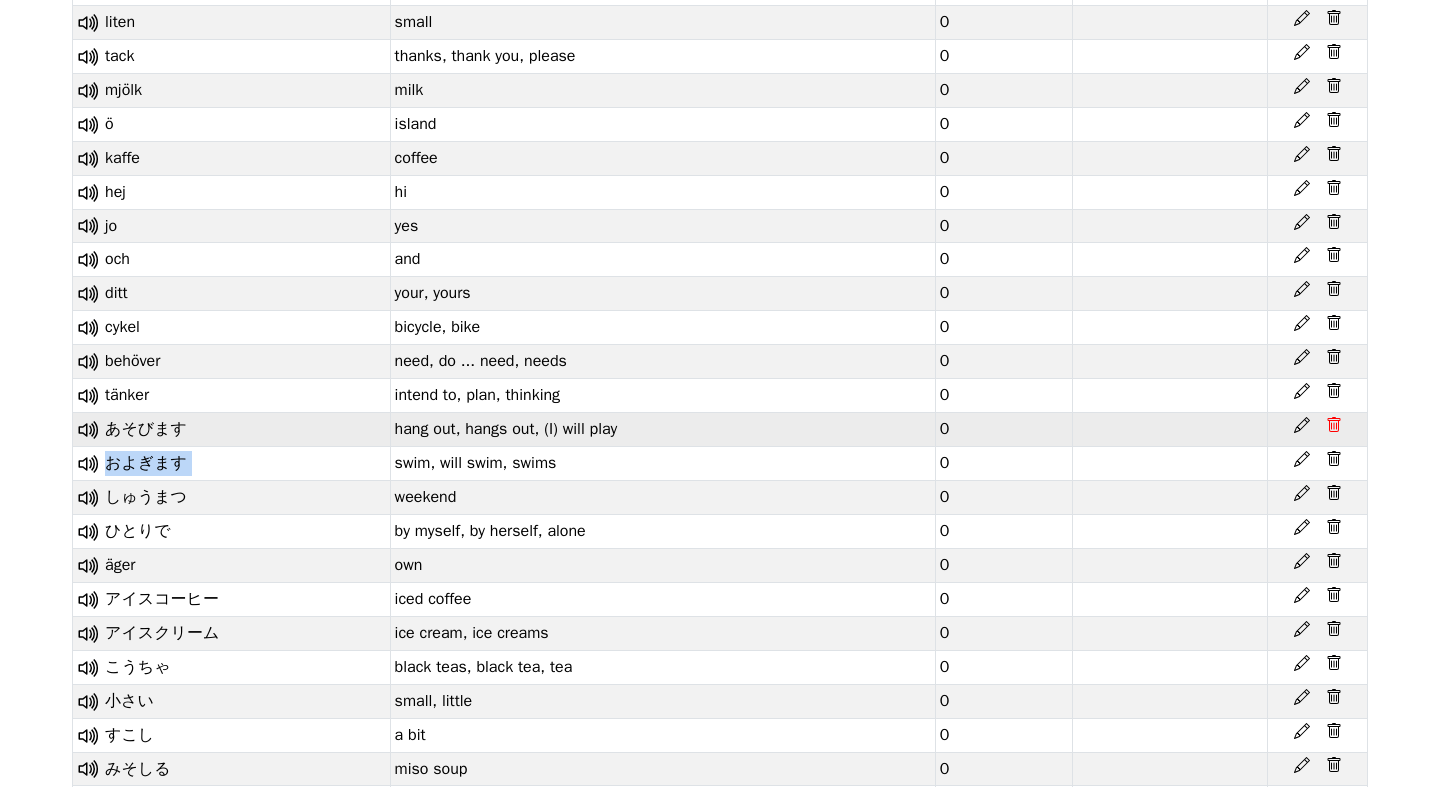 click 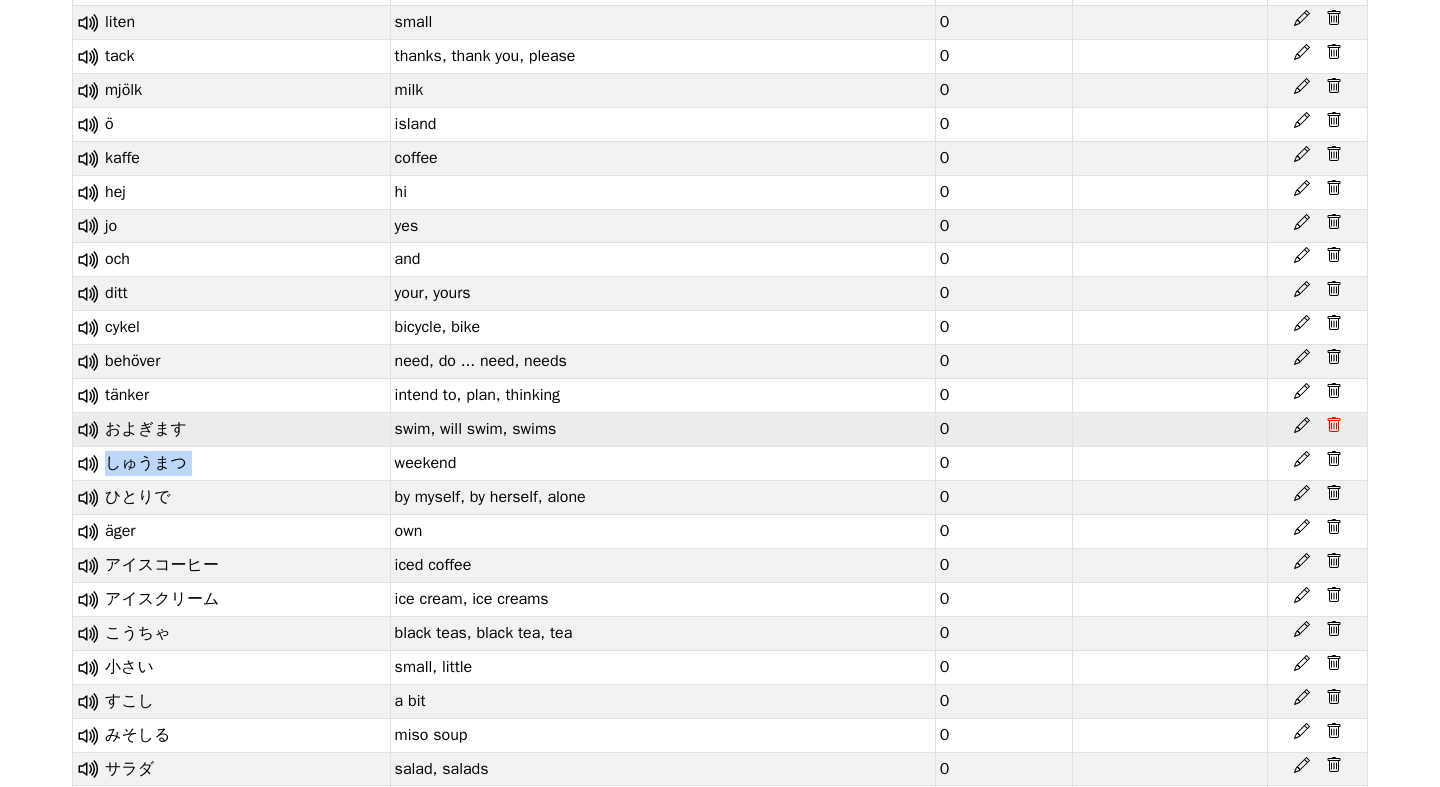 click 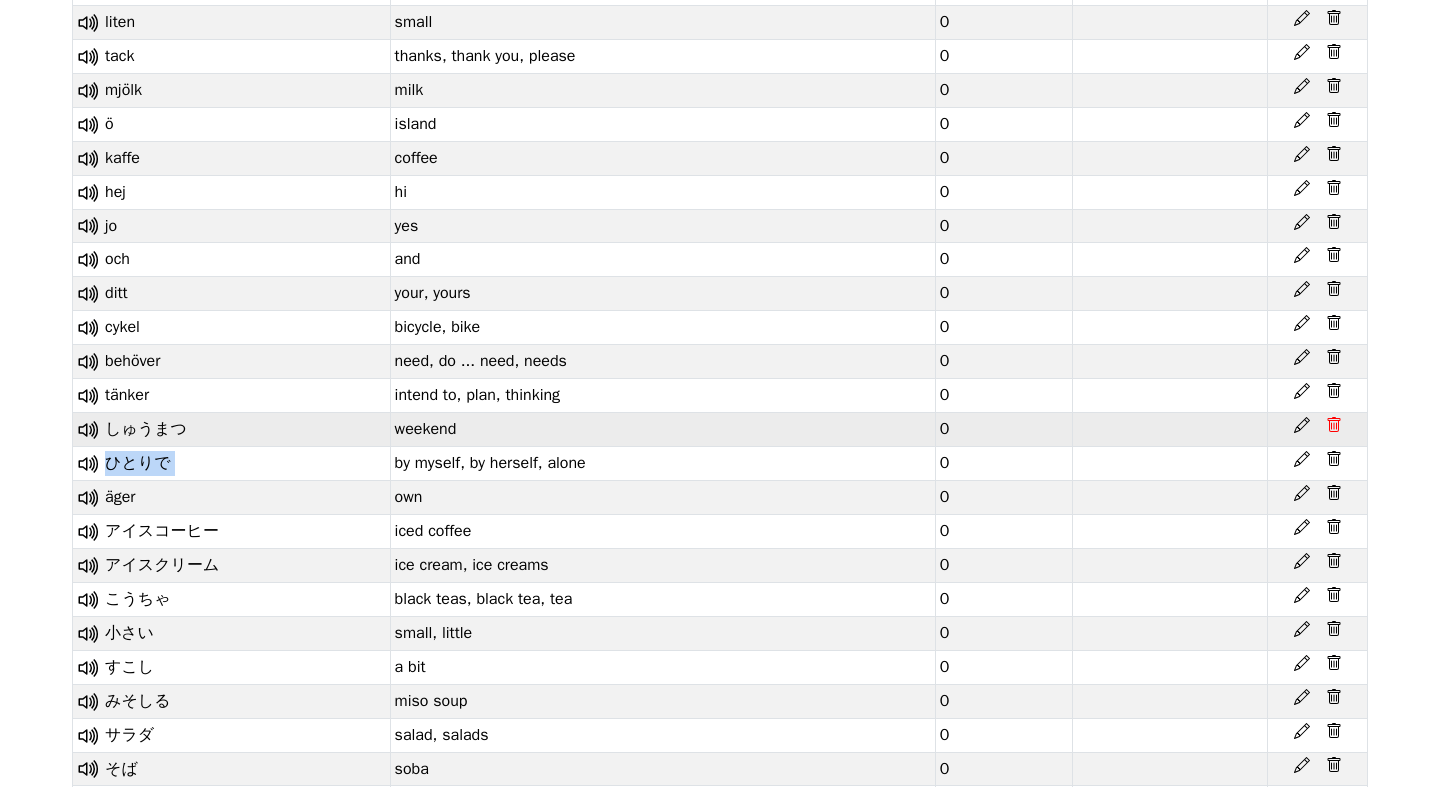 click 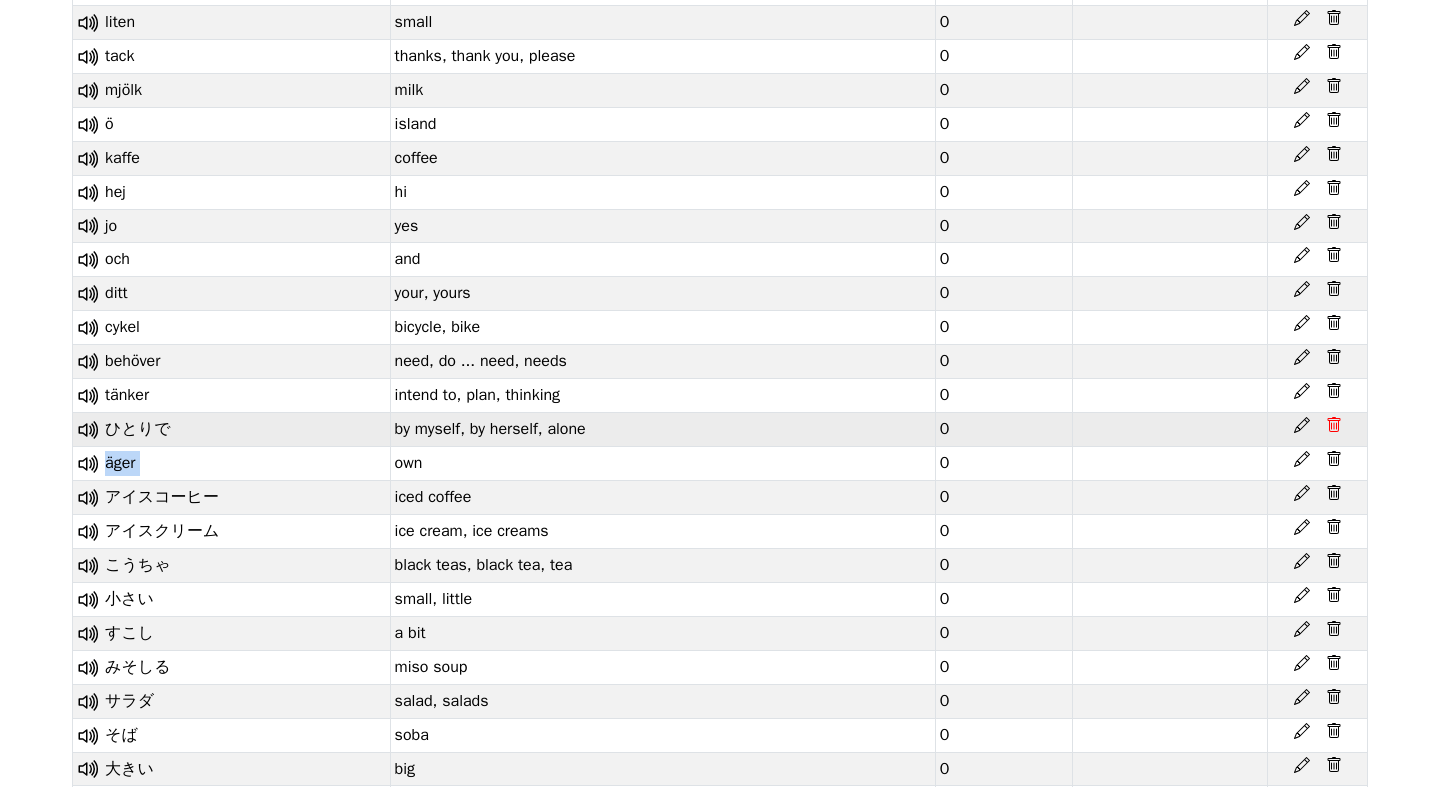 click 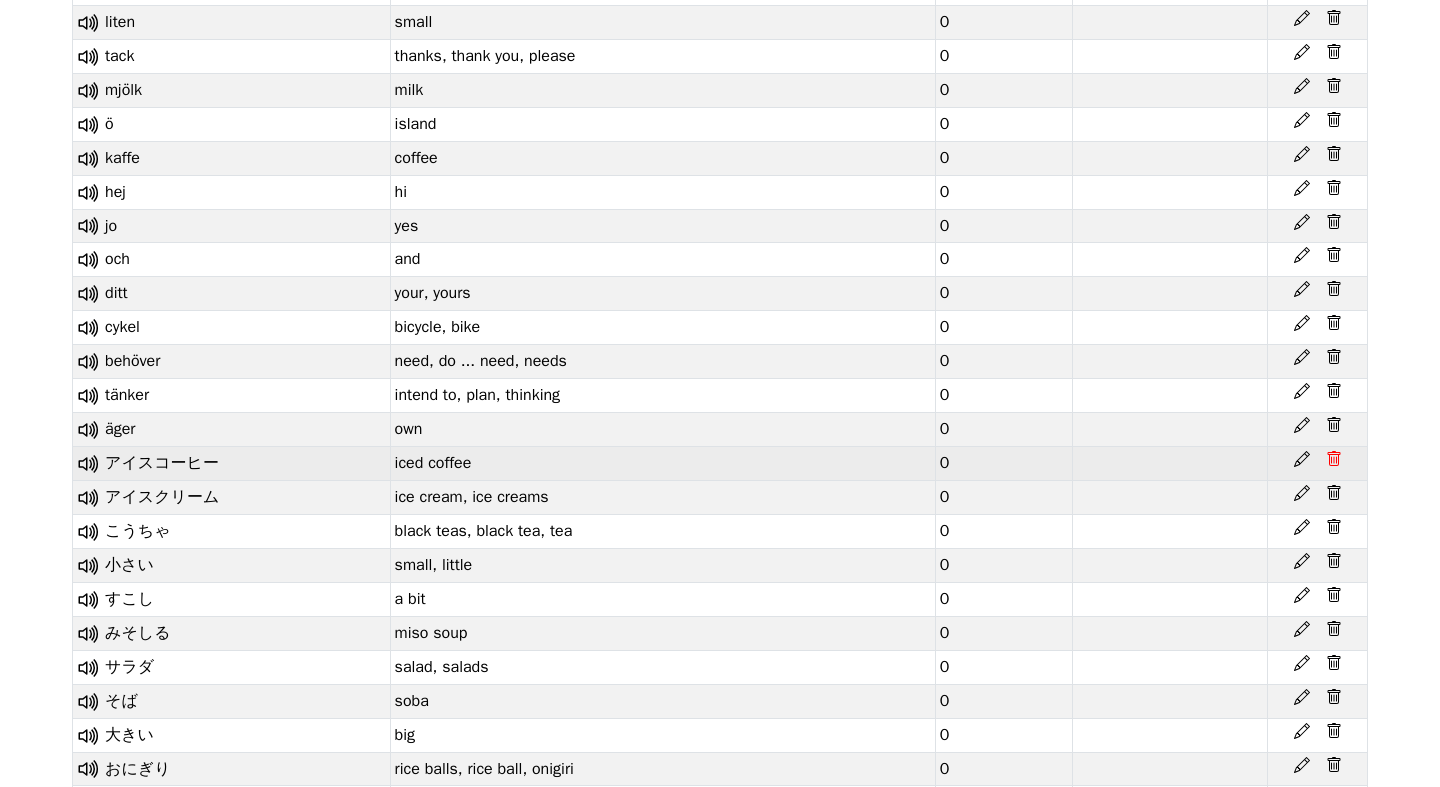 click 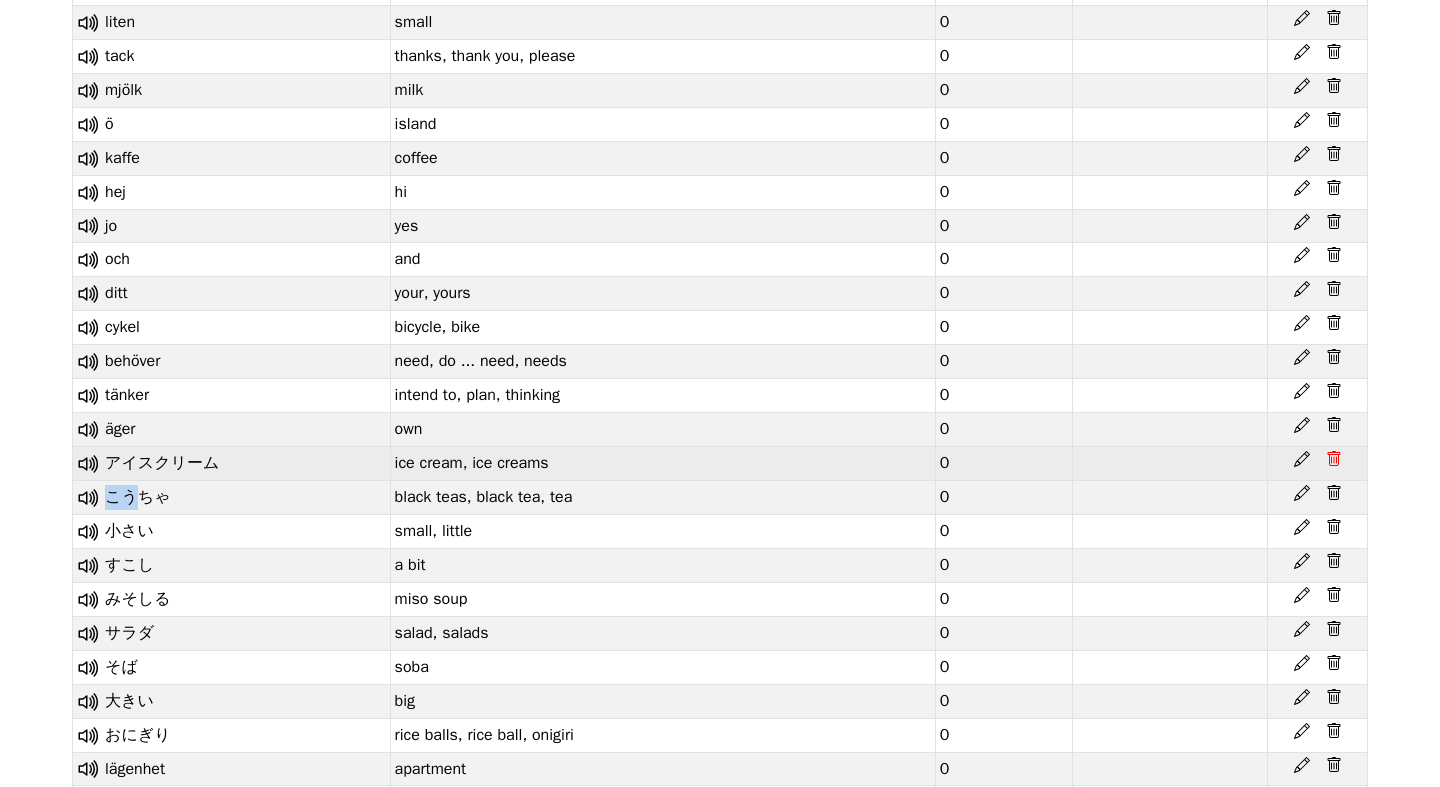 click 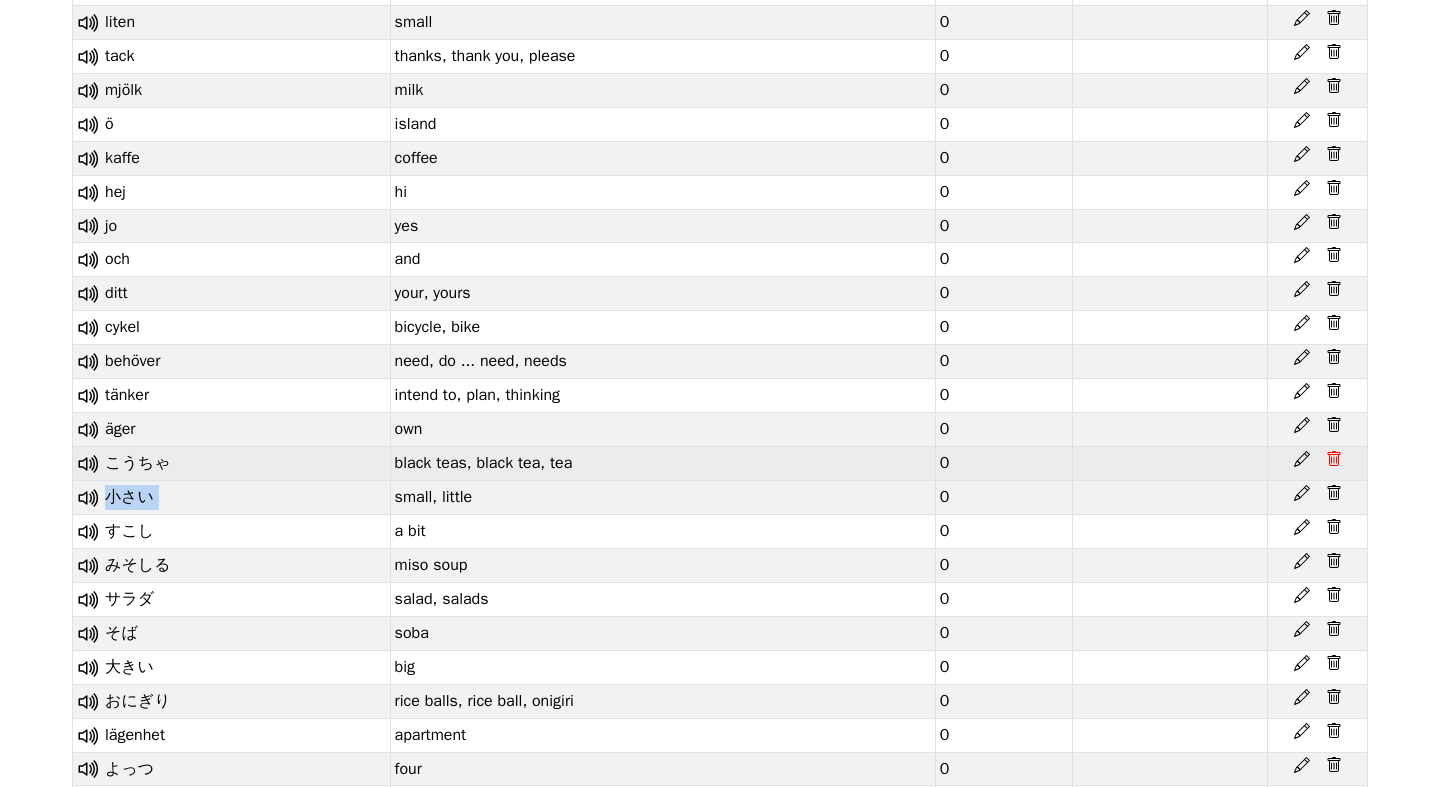 click 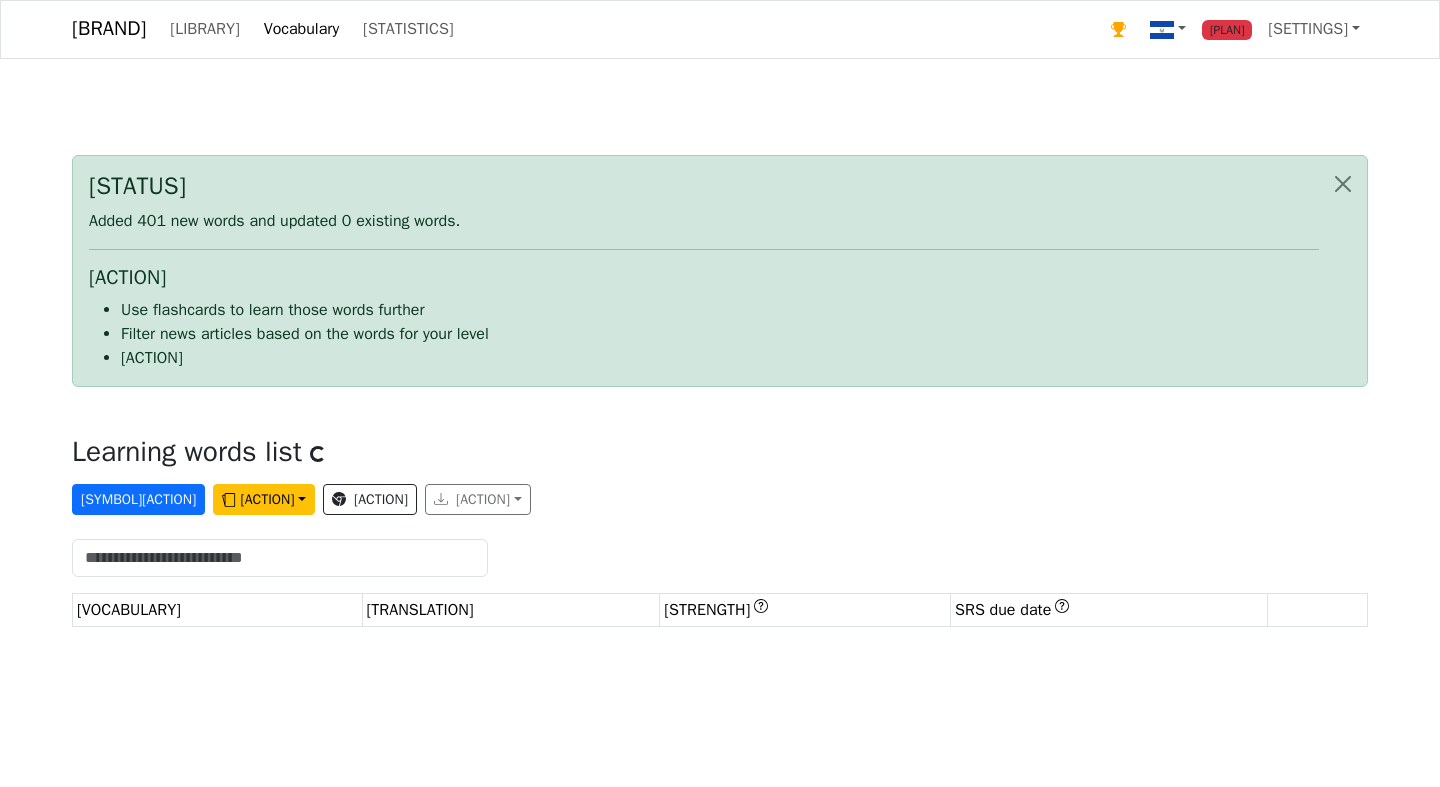 scroll, scrollTop: 0, scrollLeft: 0, axis: both 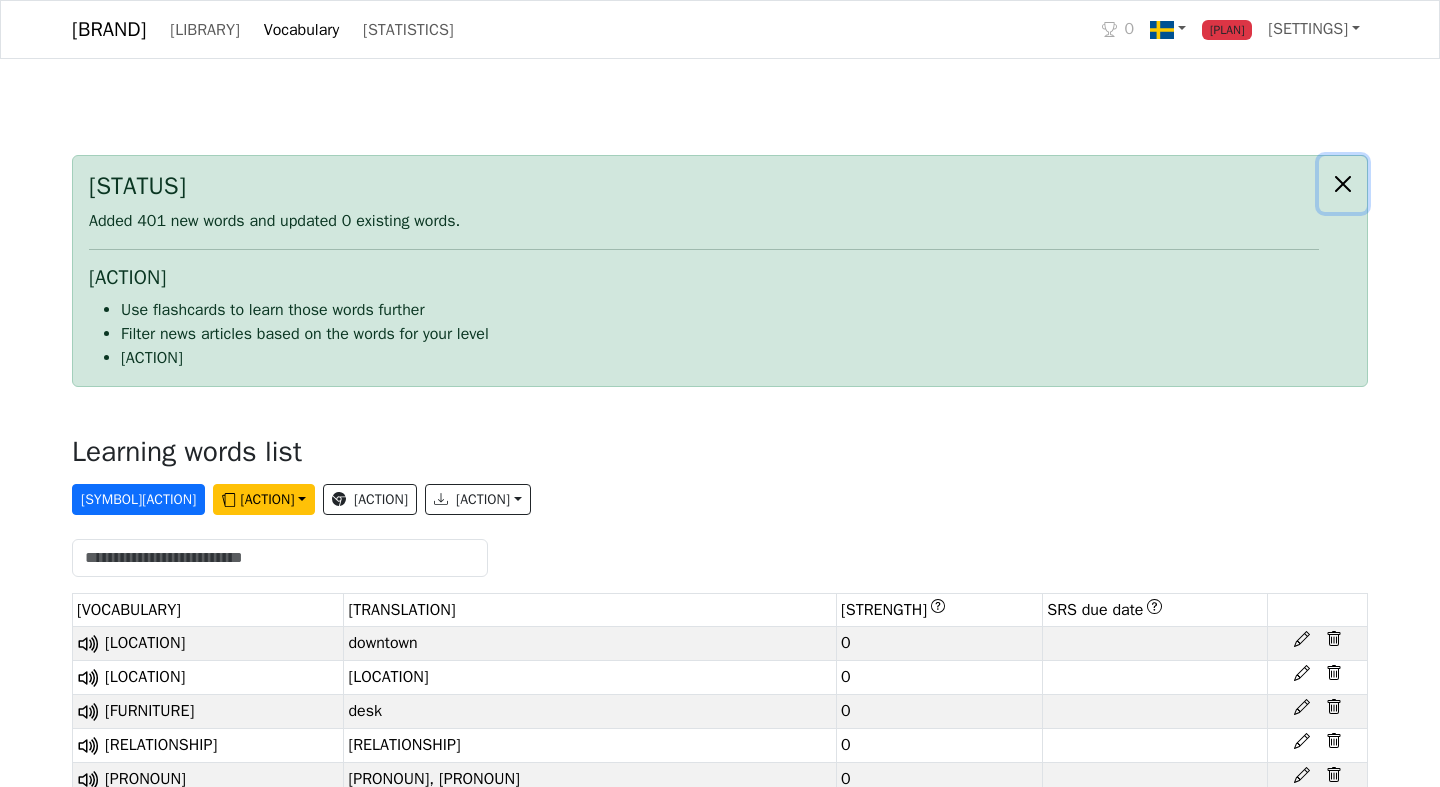 click at bounding box center [1343, 184] 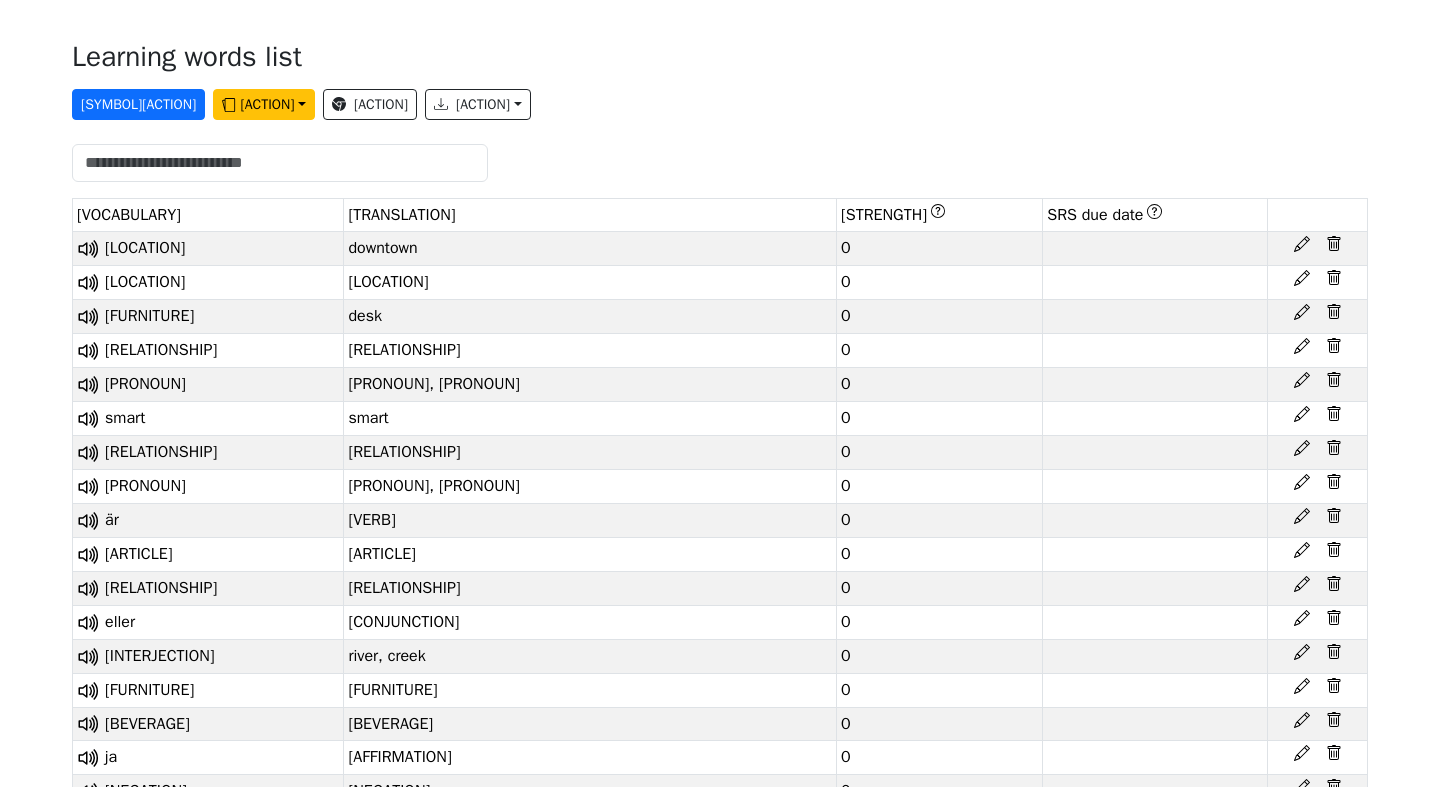 scroll, scrollTop: 0, scrollLeft: 0, axis: both 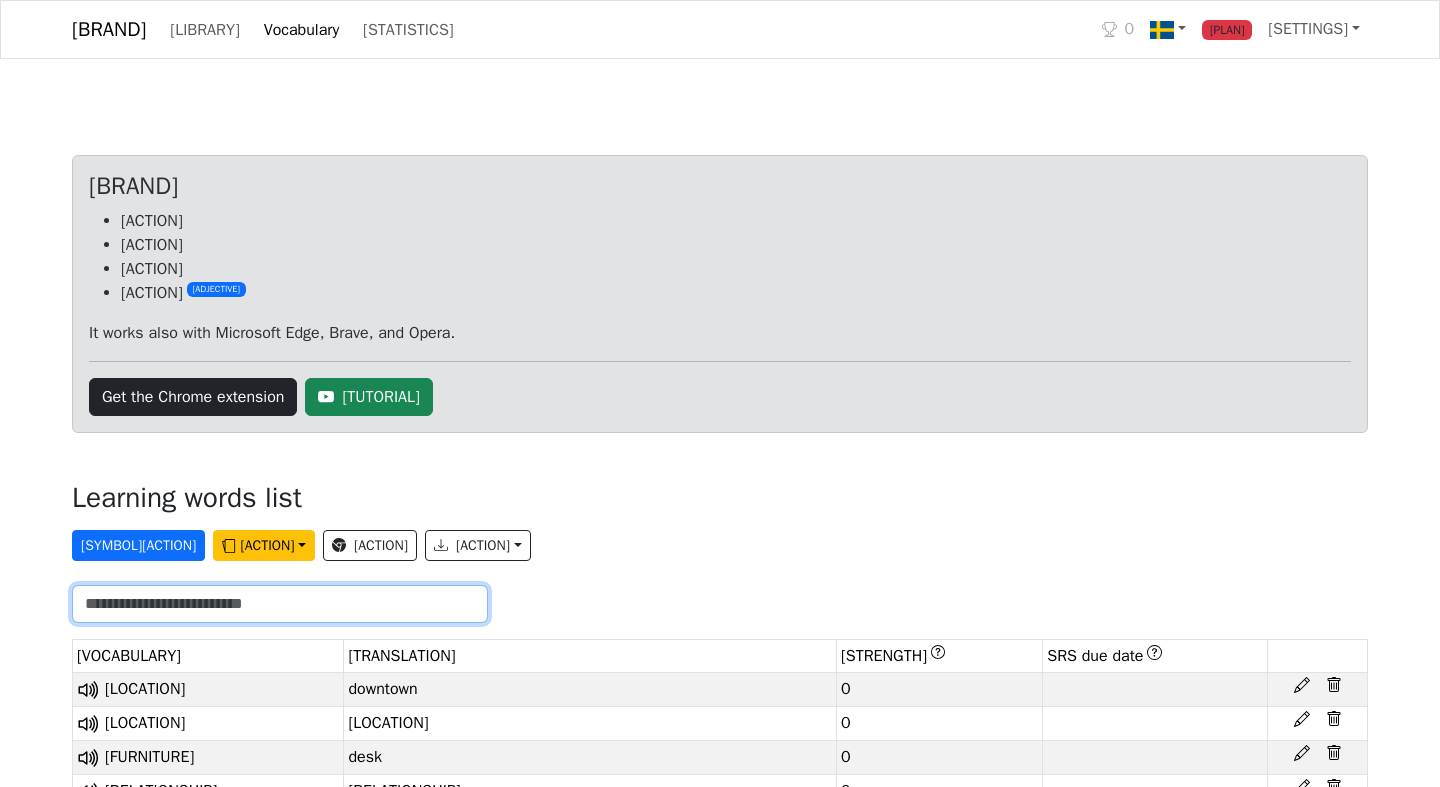 click at bounding box center [280, 604] 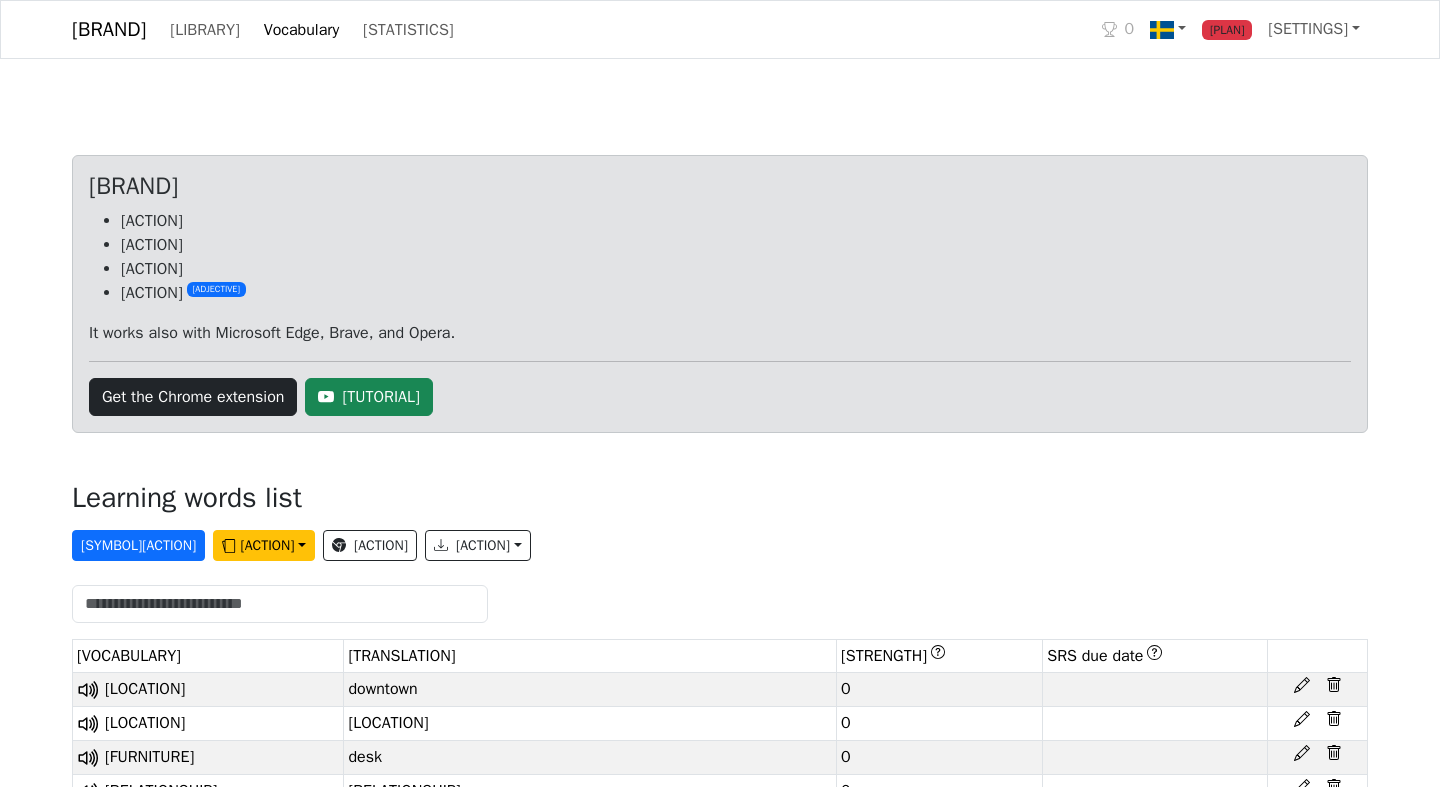 click on "Learning words list" at bounding box center [720, 502] 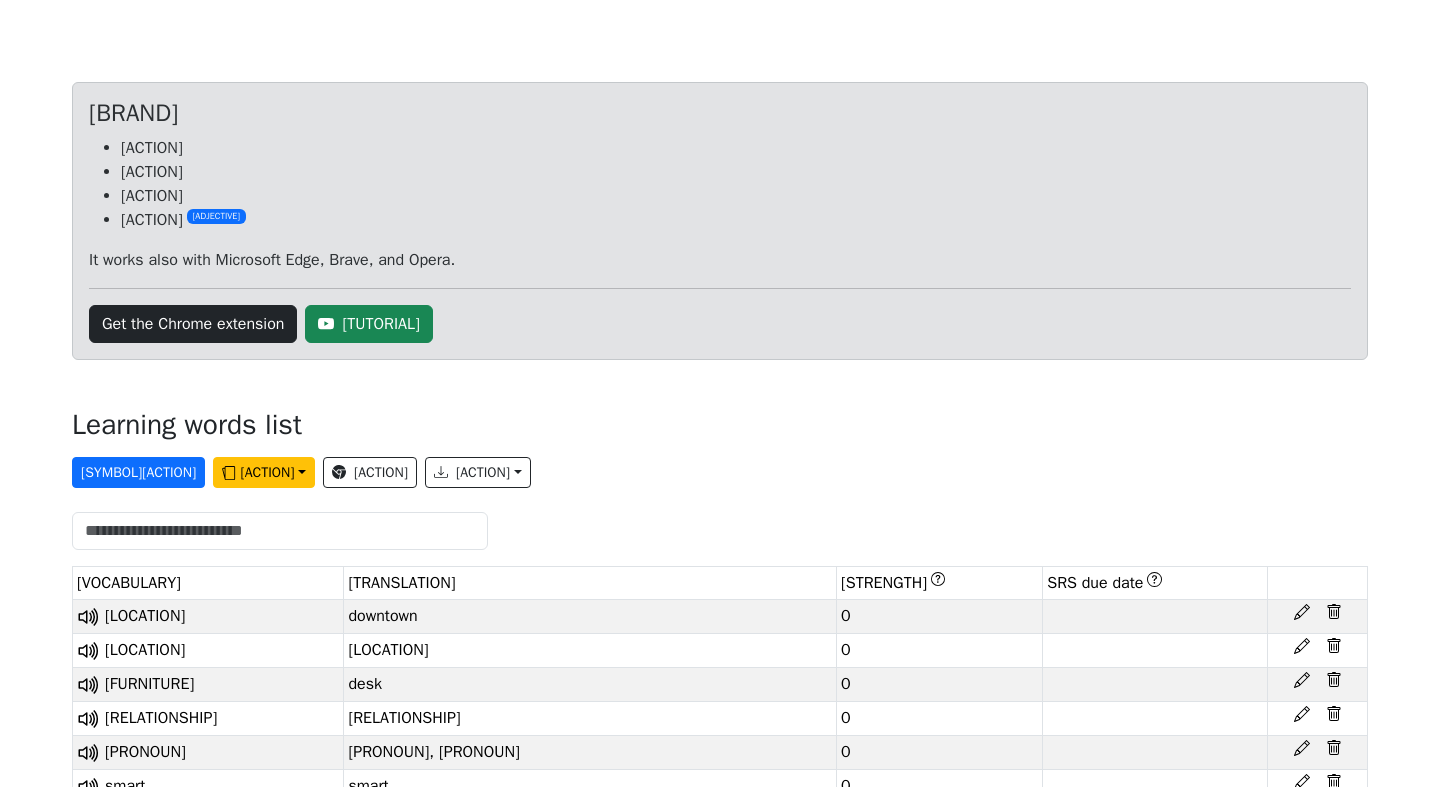 scroll, scrollTop: 0, scrollLeft: 0, axis: both 